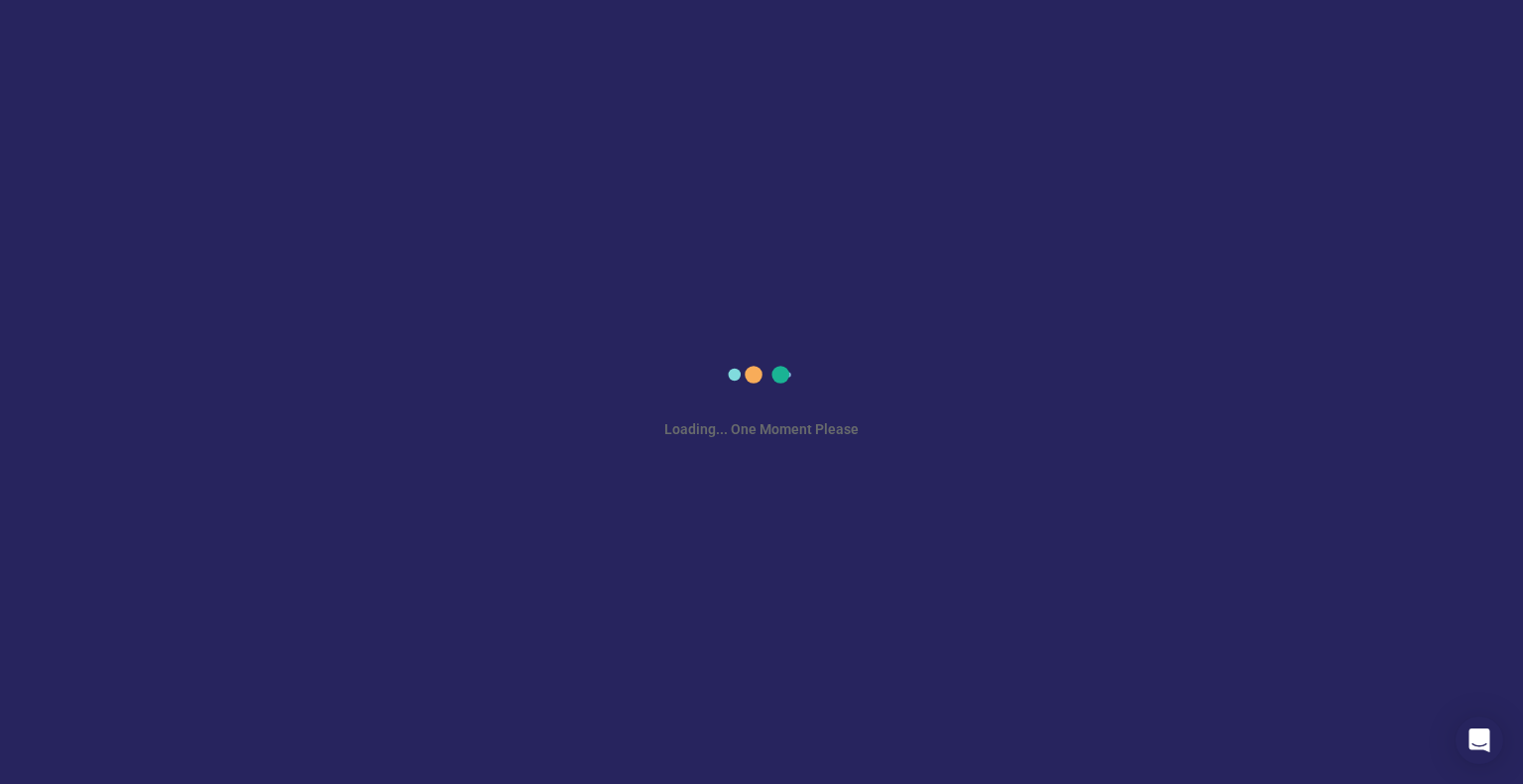 scroll, scrollTop: 0, scrollLeft: 0, axis: both 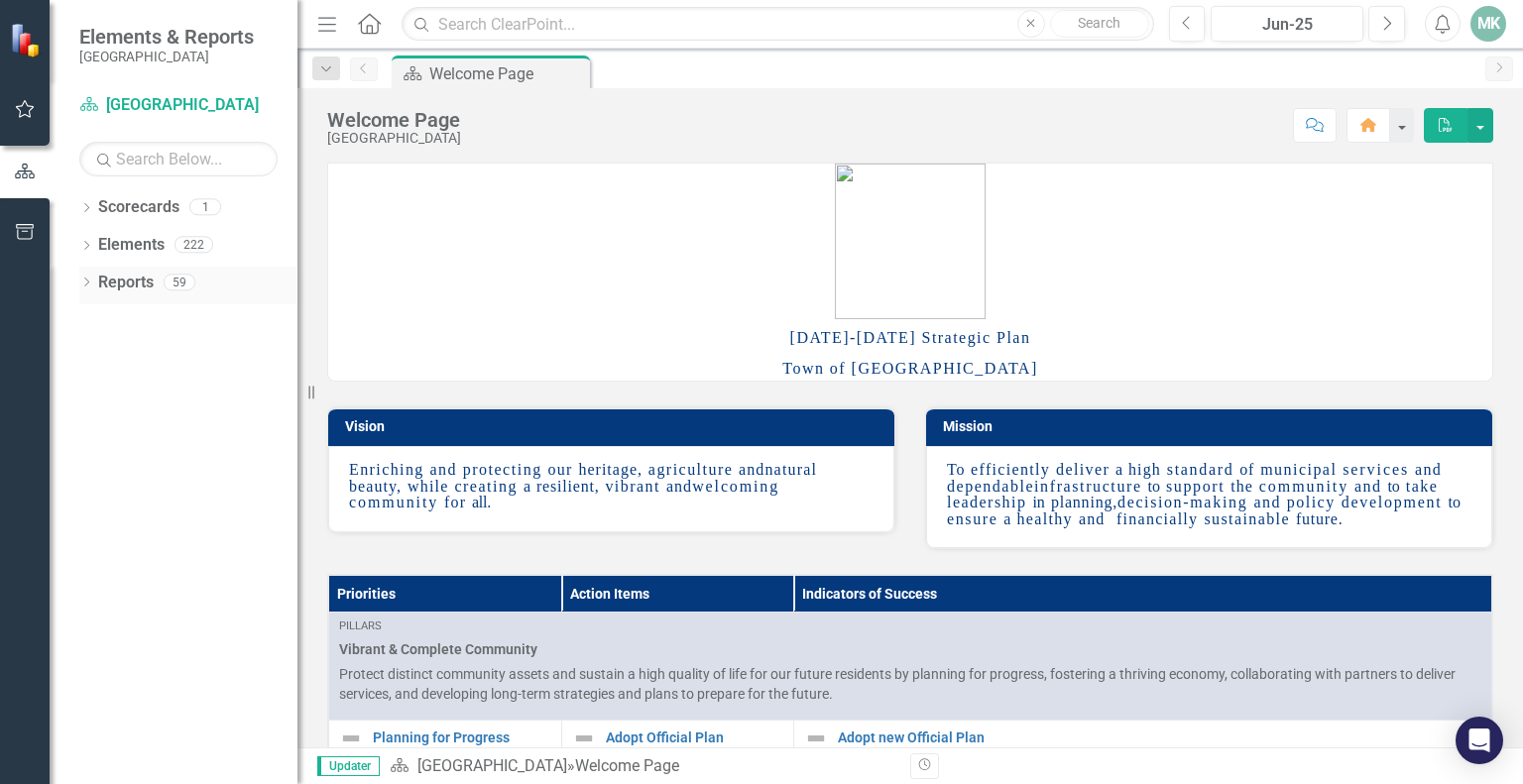 click on "Dropdown" 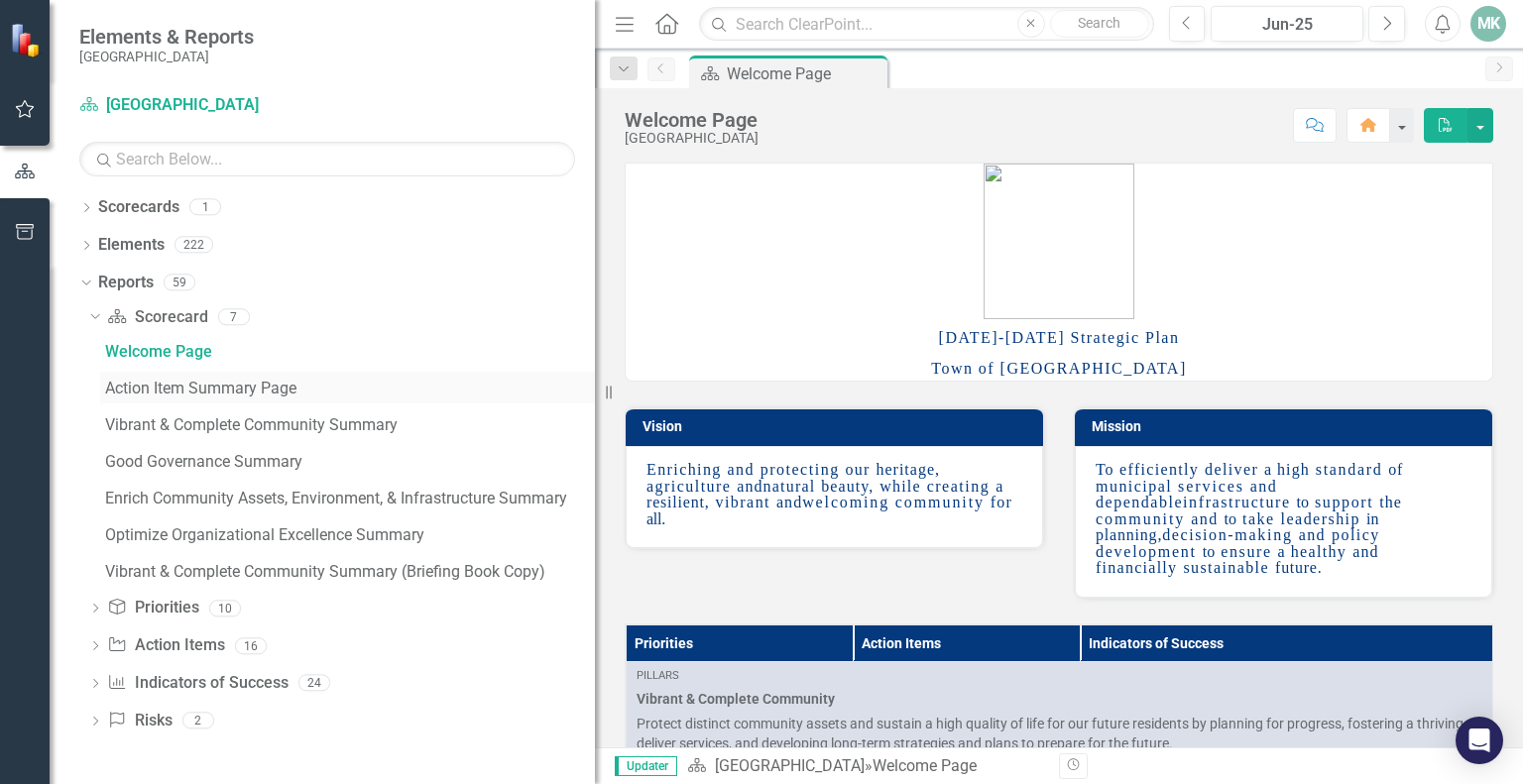 drag, startPoint x: 300, startPoint y: 385, endPoint x: 594, endPoint y: 372, distance: 294.28727 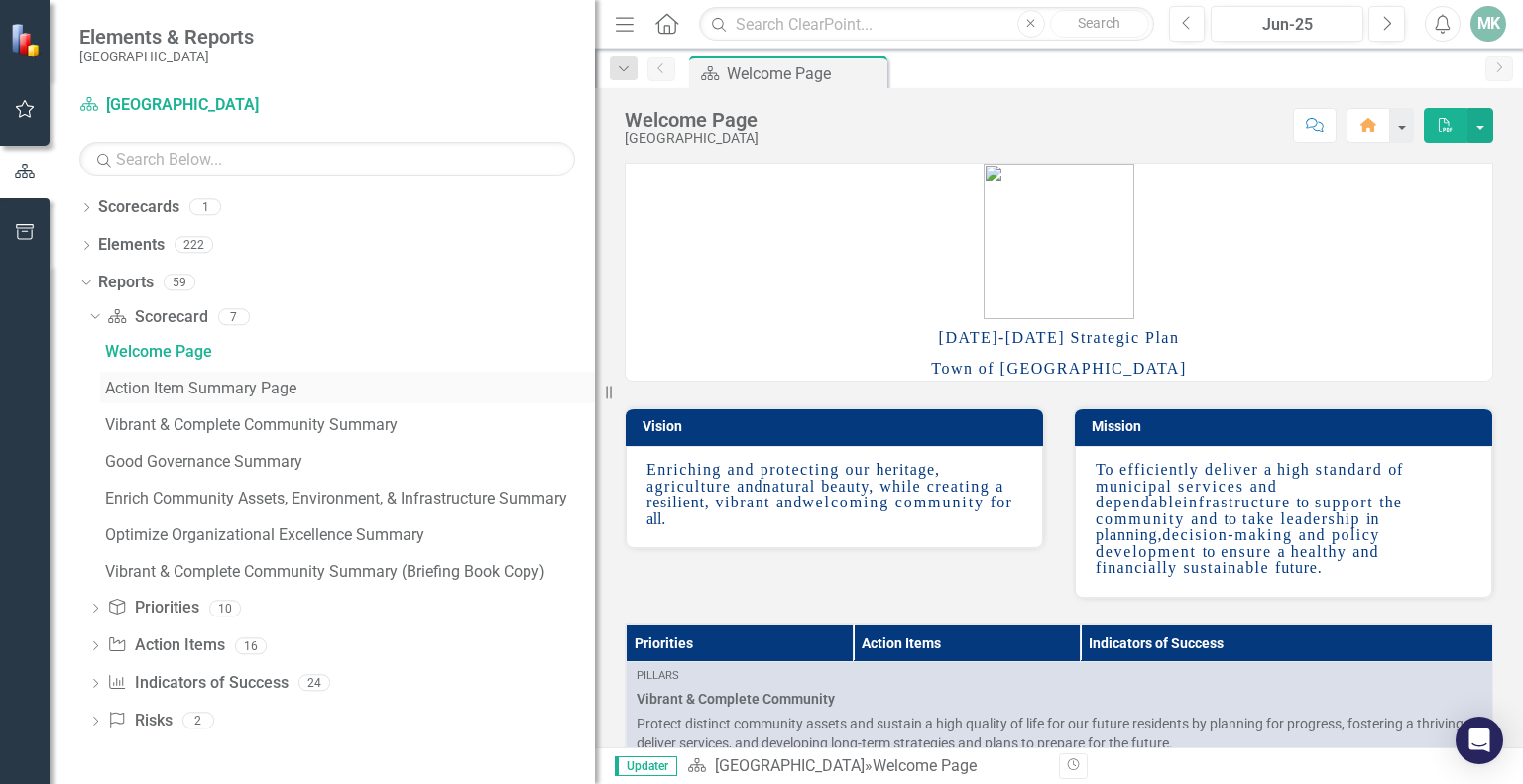 click on "Resize" at bounding box center [603, 392] 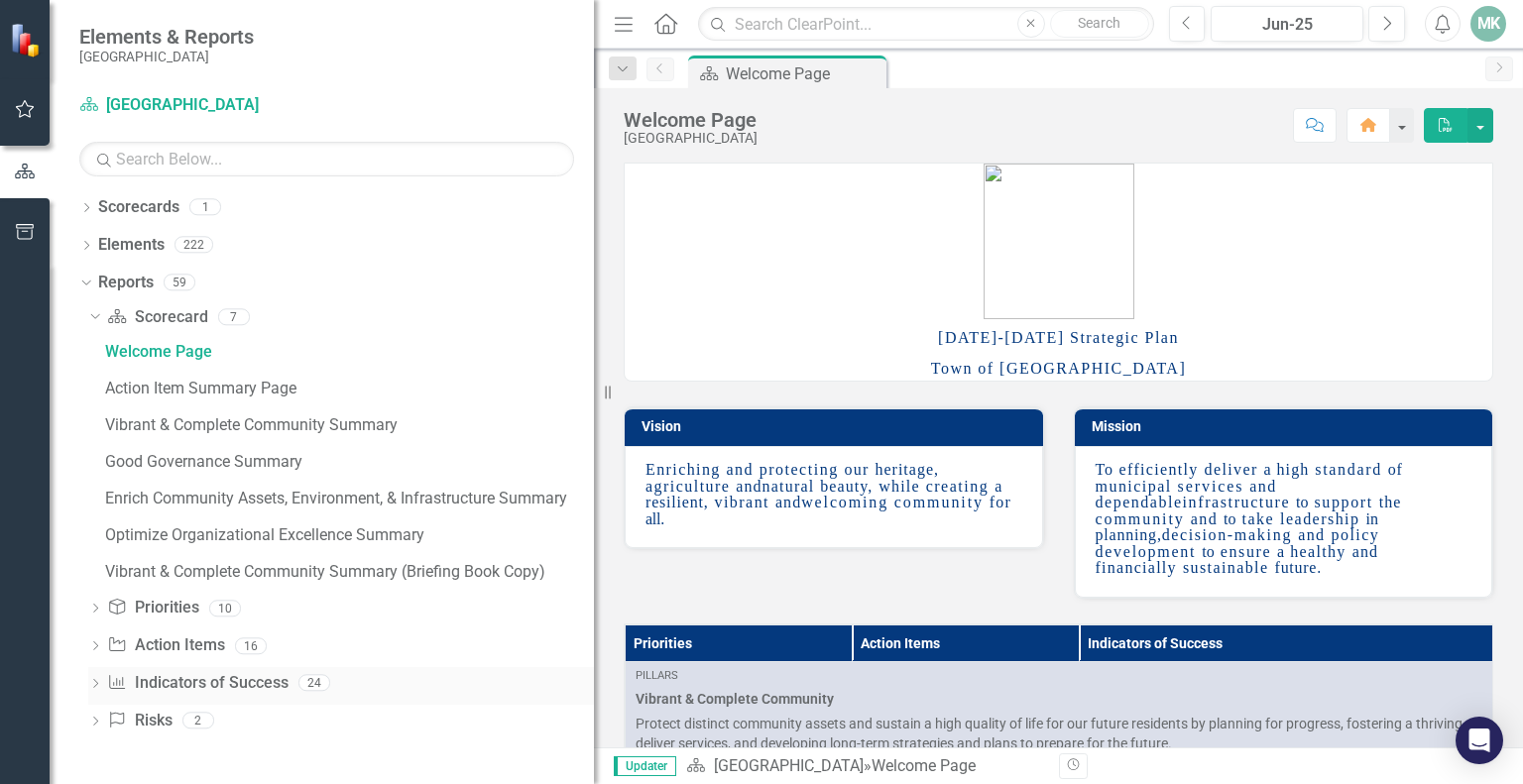 click on "Dropdown" 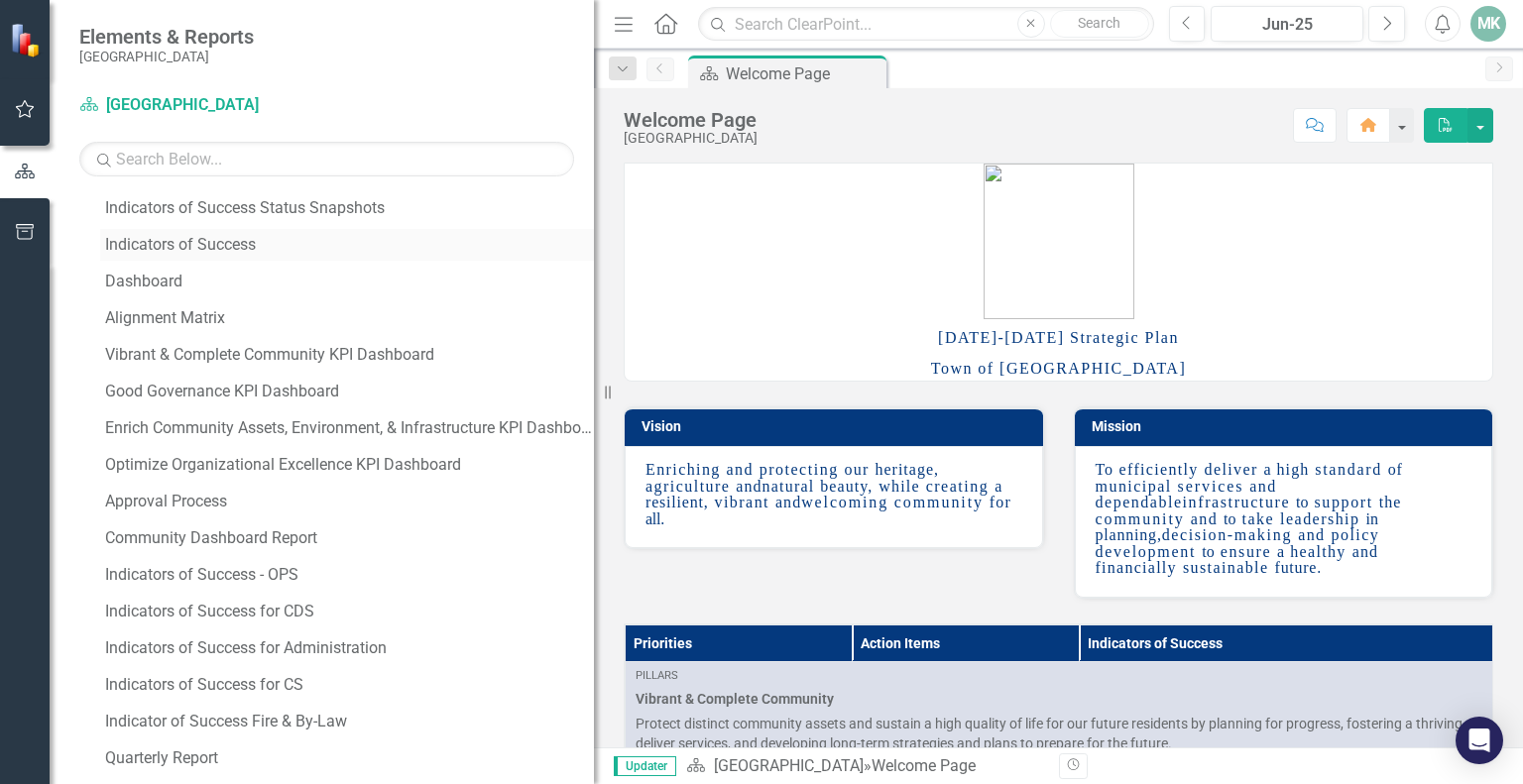 scroll, scrollTop: 321, scrollLeft: 0, axis: vertical 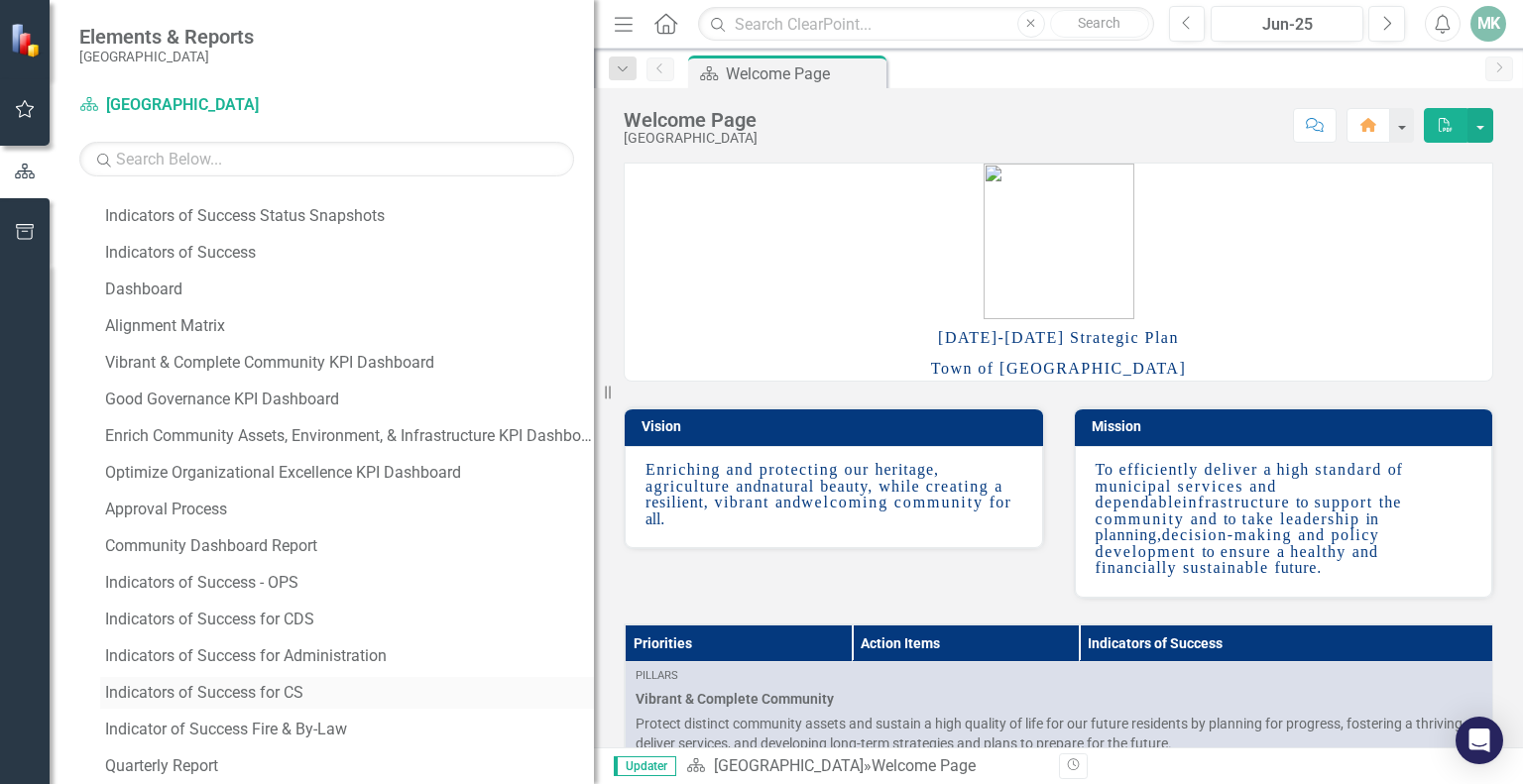 click on "Indicators of Success for CS" at bounding box center [349, 693] 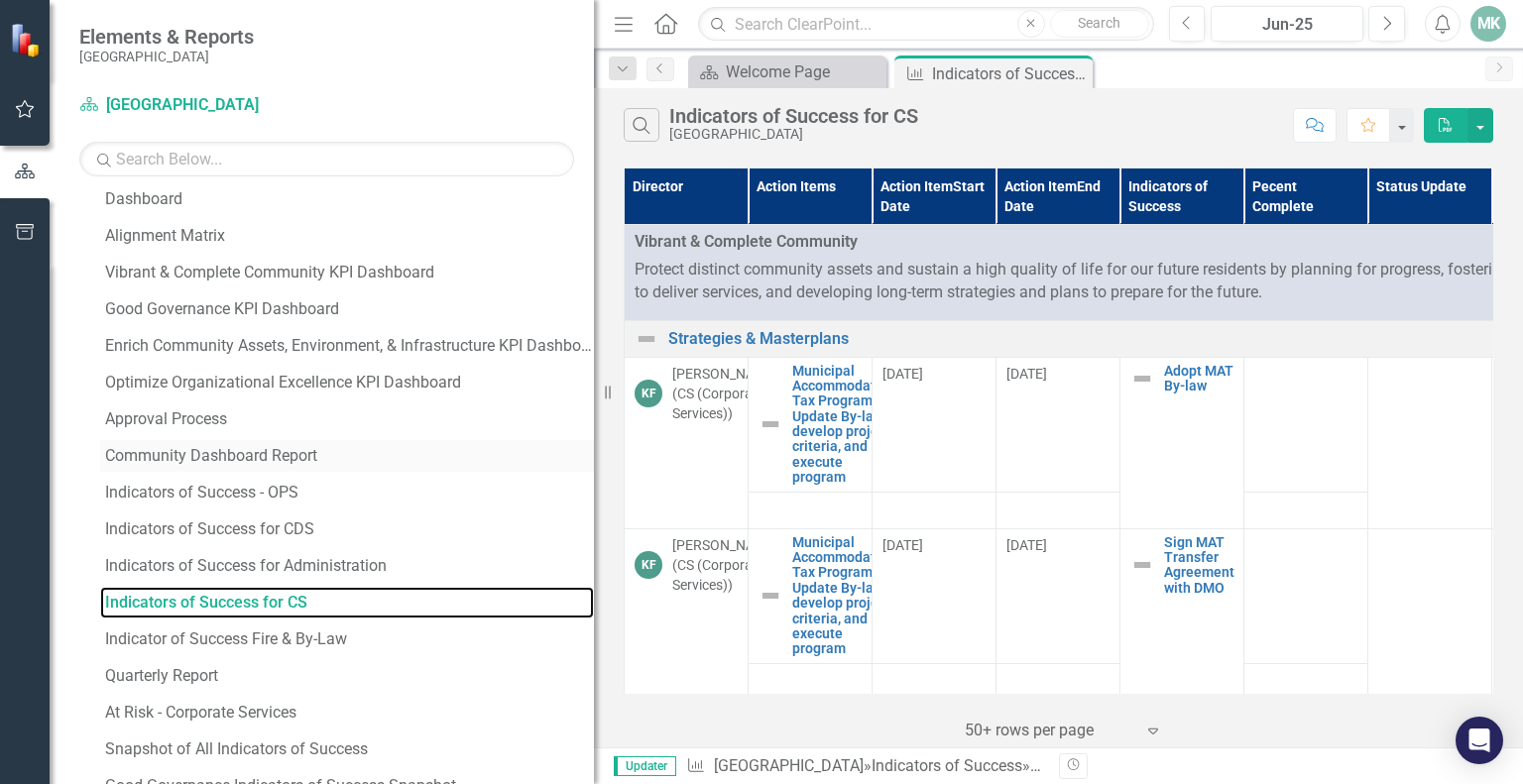 scroll, scrollTop: 435, scrollLeft: 0, axis: vertical 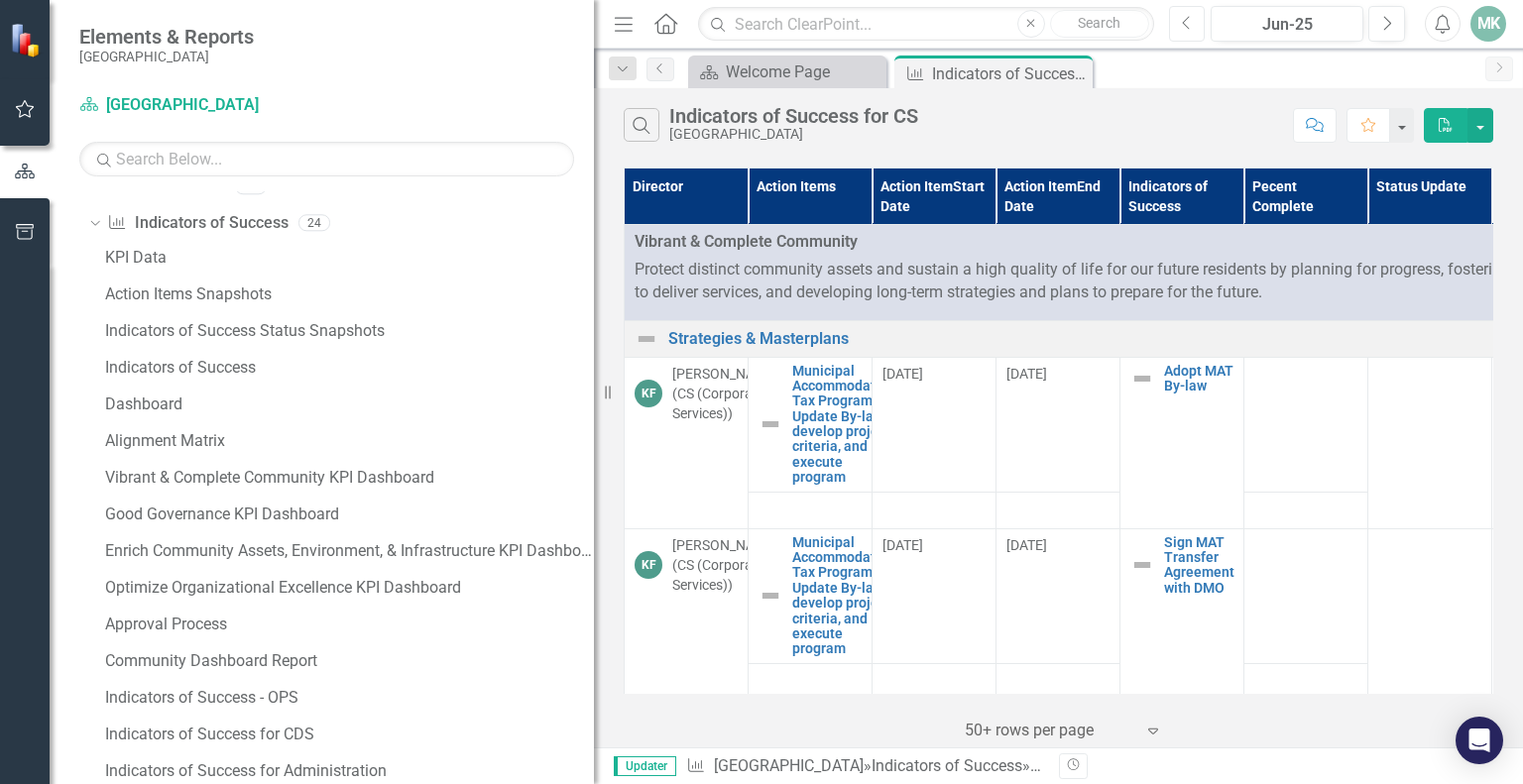 click 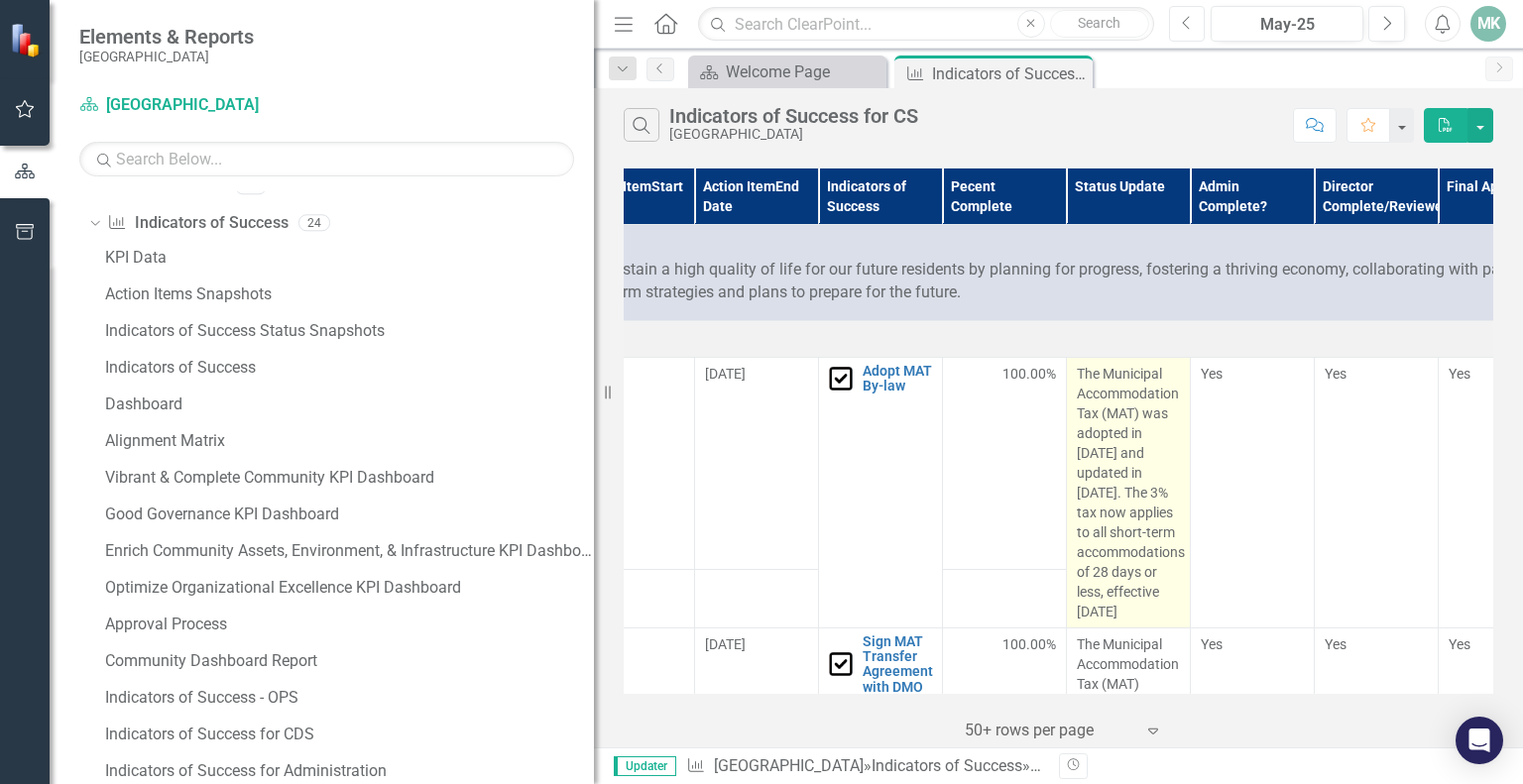 scroll, scrollTop: 0, scrollLeft: 385, axis: horizontal 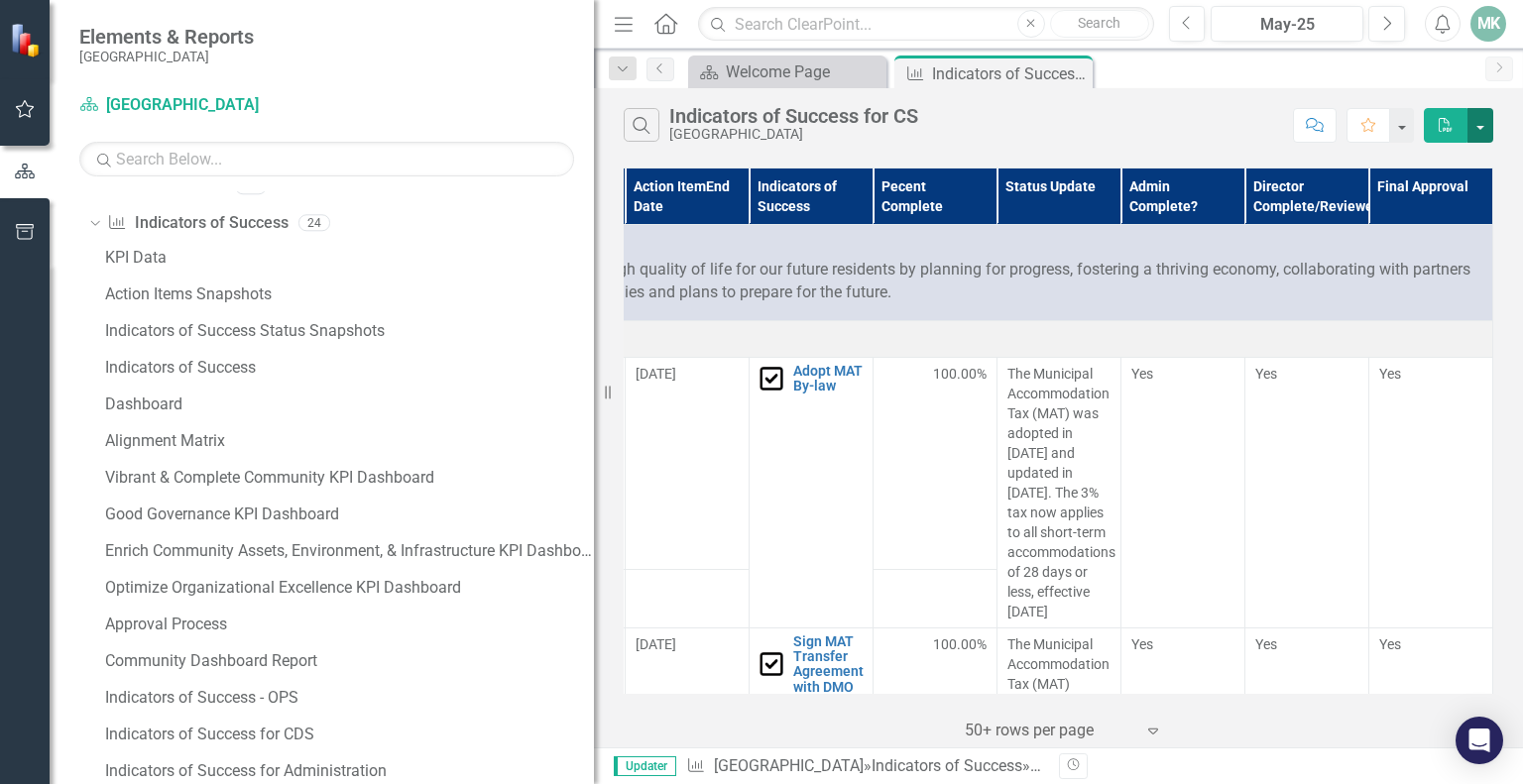 click at bounding box center (1480, 125) 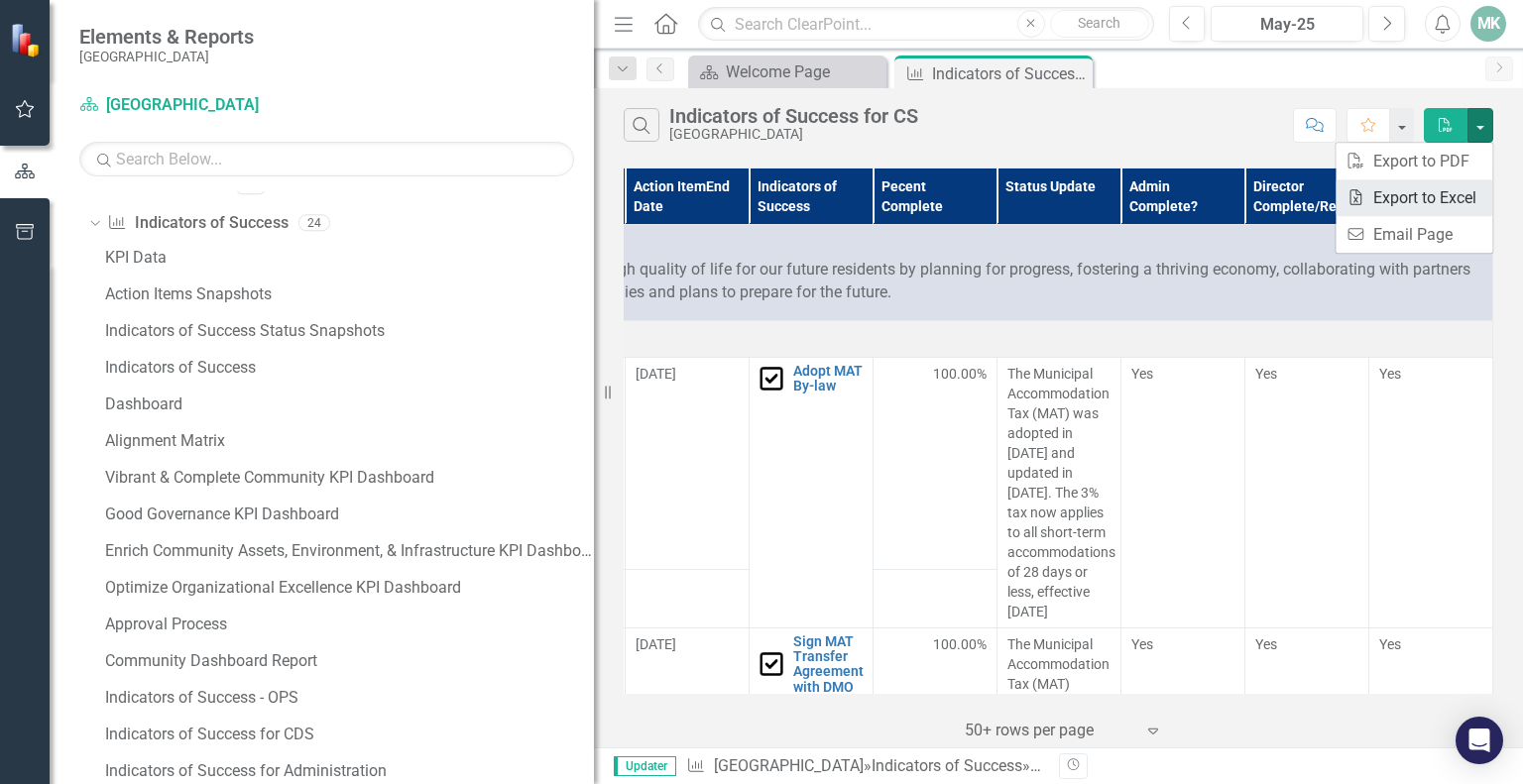 click on "Excel Export to Excel" at bounding box center (1414, 197) 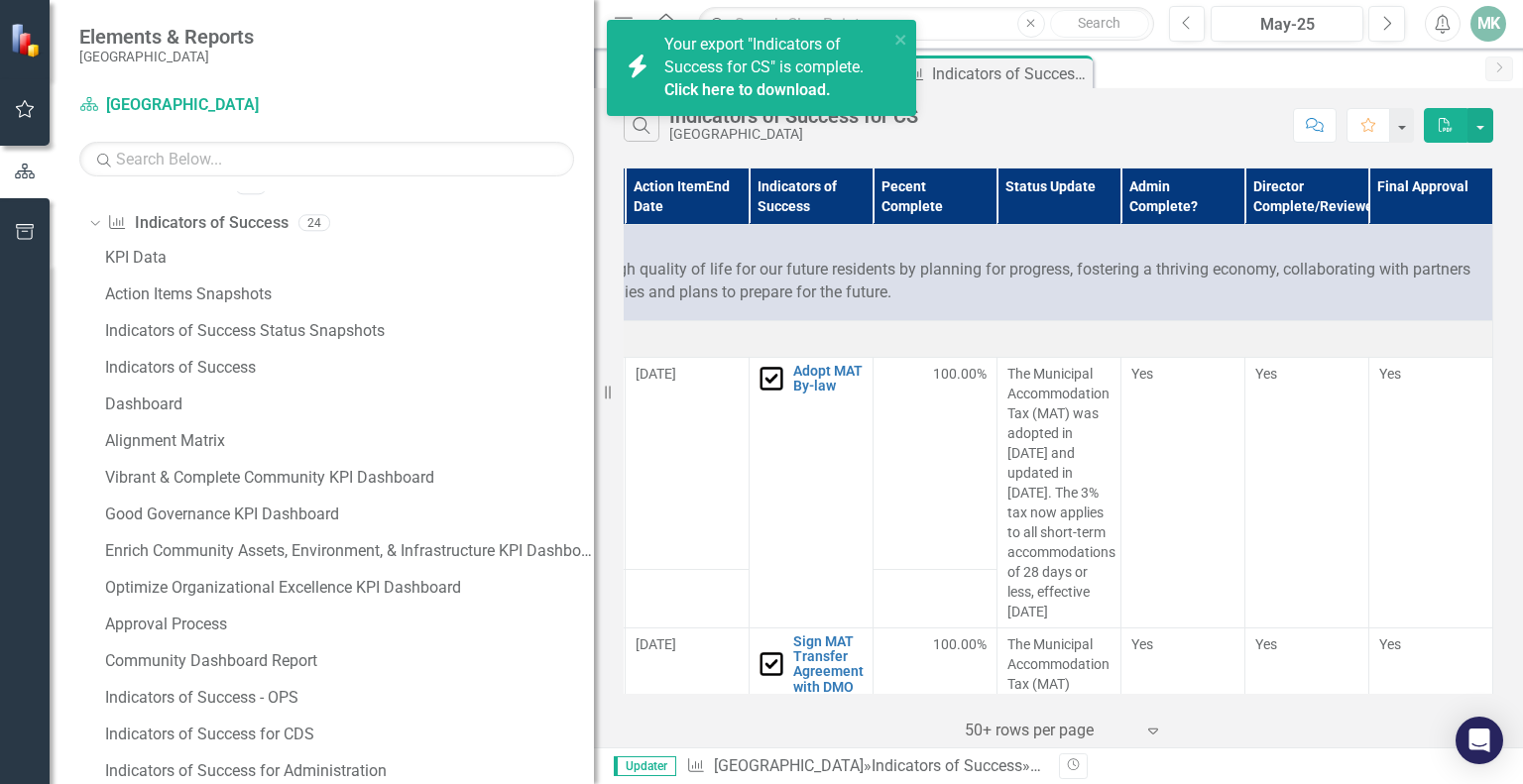 click on "Click here to download." at bounding box center (748, 89) 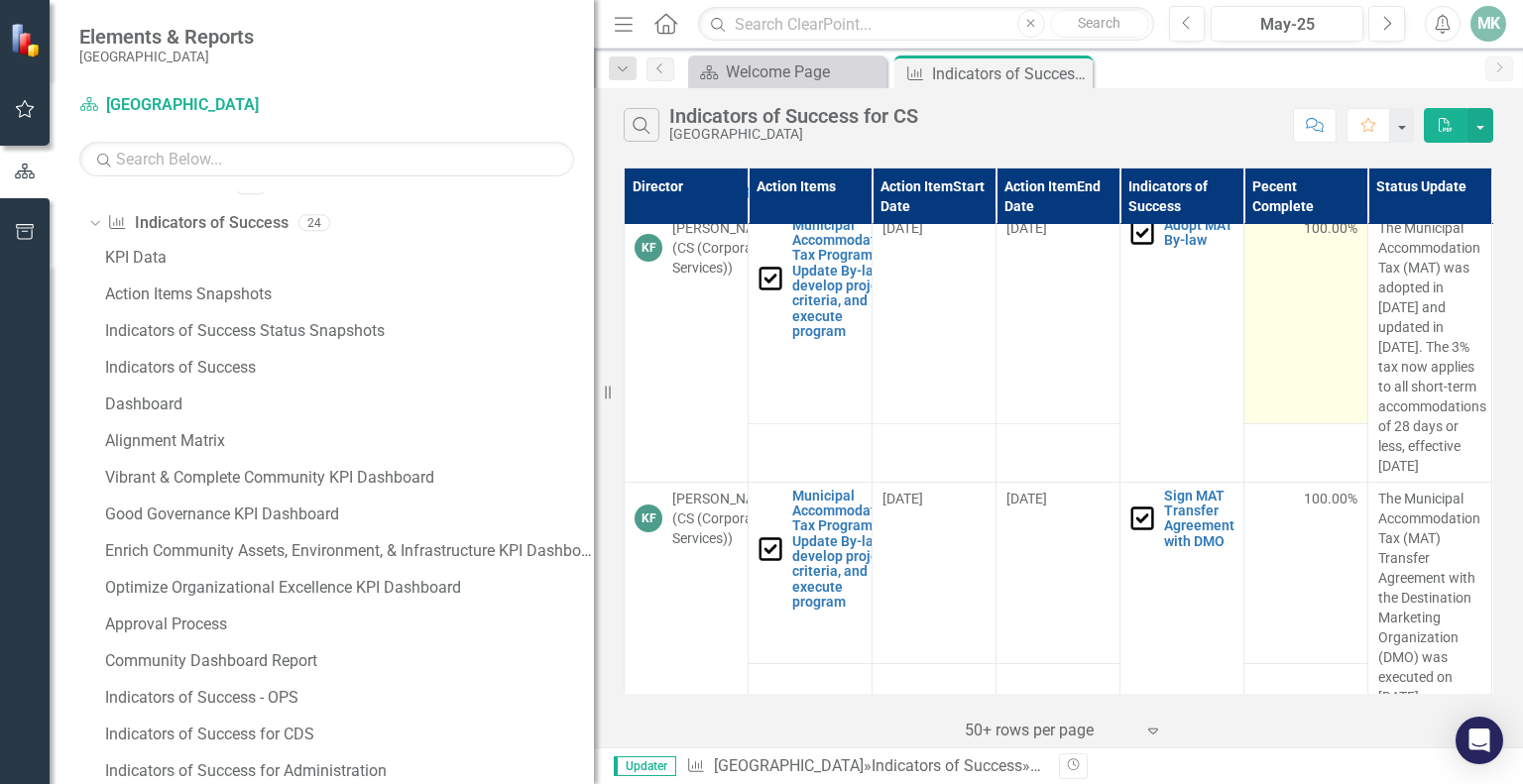 scroll, scrollTop: 143, scrollLeft: 0, axis: vertical 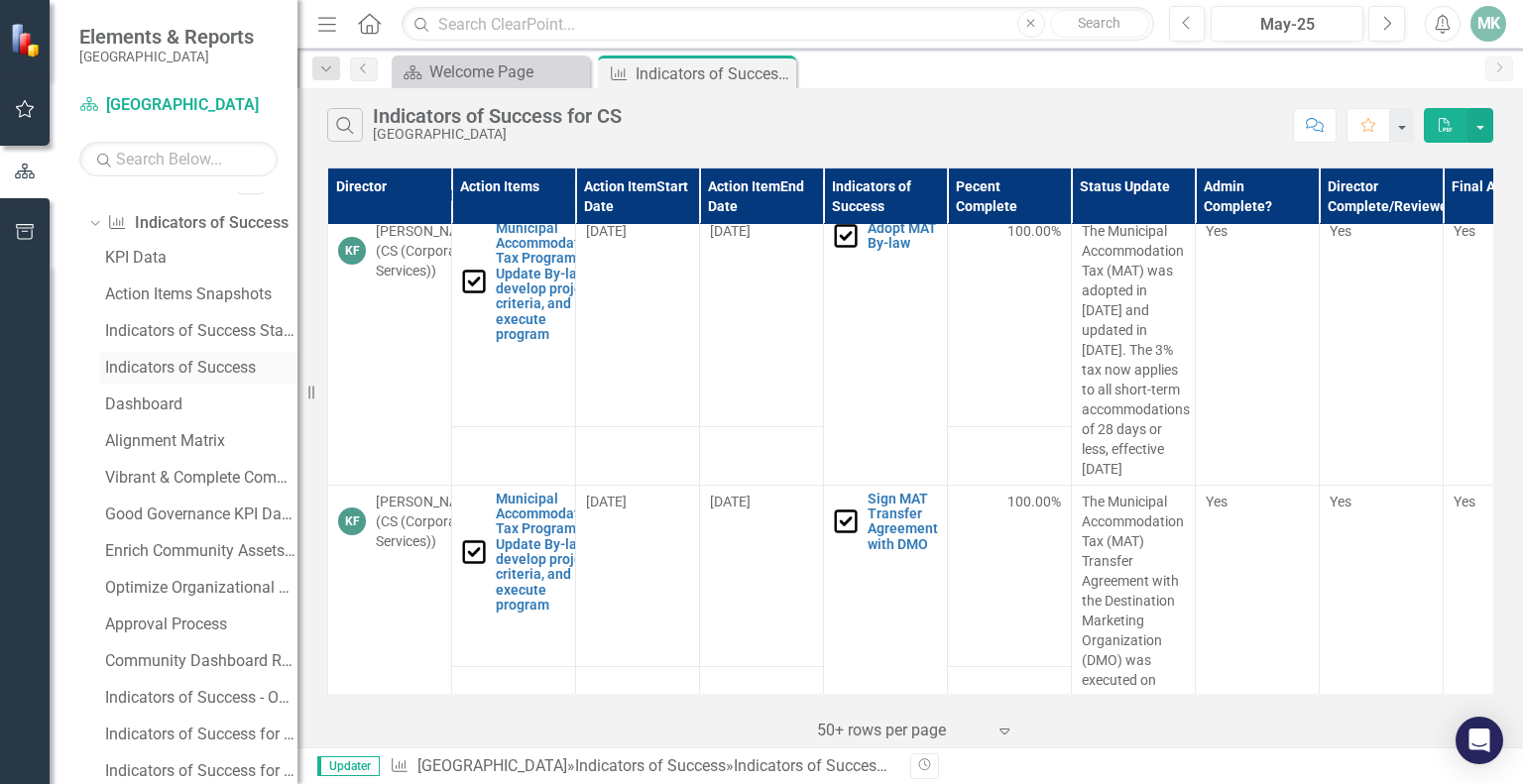 drag, startPoint x: 599, startPoint y: 391, endPoint x: 139, endPoint y: 382, distance: 460.08804 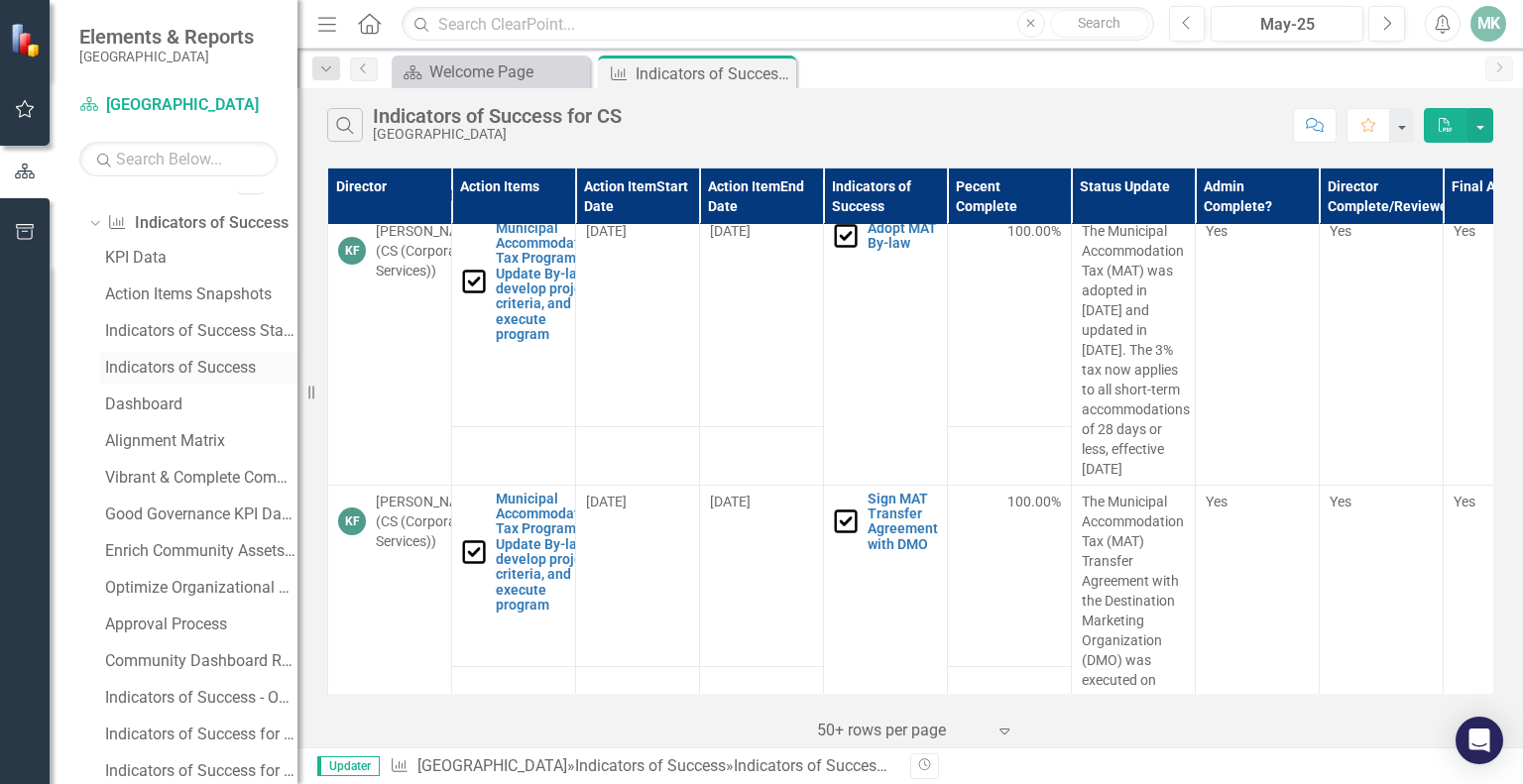 click on "Elements & Reports Niagara-on-the-Lake Scorecard Niagara-on-the-Lake Search Dropdown Scorecards 1 Niagara-on-the-Lake Dropdown Elements 222 Dropdown Priority Priorities 13 Planning for Progress Infrastructure Financially Sustainable Future Strategies & Masterplans Advocacy & Government Relations Economic Development & Community Partnerships Shared Services Assets Environment Streamline & Modernize Customer Experience Culture & Workforce Community Dashboard Status Snapshot Analysis Dropdown Action Item Action Items 58   Adopt Official Plan   Review Comprehensive Zoning By-law   Review and expand Heritage Conservation District   Designate heritage properties and areas   Update and Complete [GEOGRAPHIC_DATA] Plan   Prepare development guidelines and supporting documentation   Create training manual and conduct heritage training   Execute Region/Town Planning Service Agreement Dropdown Attract and retain businesses     Boost communications to villages and rural area                           Dropdown Dropdown" at bounding box center (149, 392) 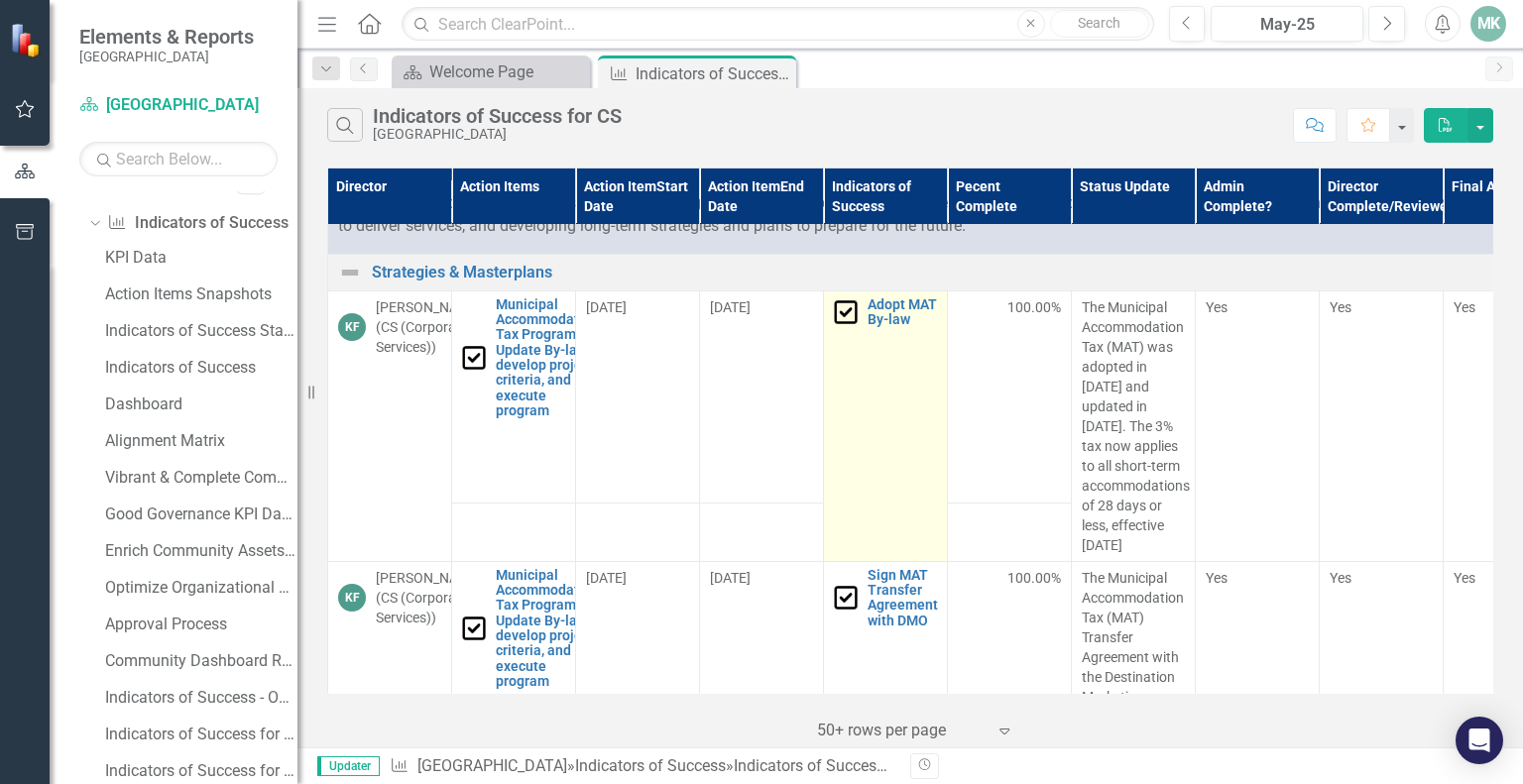 scroll, scrollTop: 65, scrollLeft: 0, axis: vertical 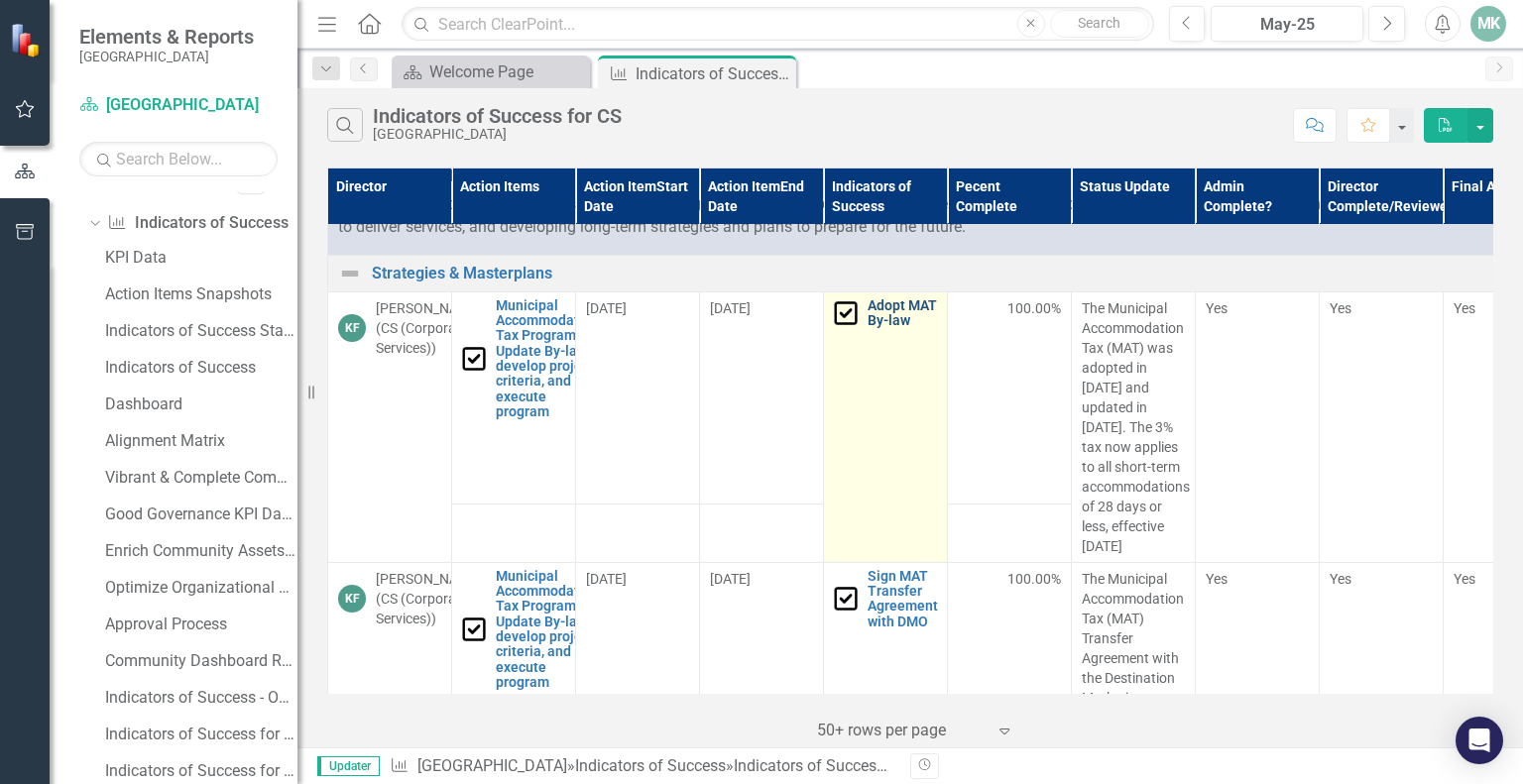 click on "Adopt MAT By-law" at bounding box center (902, 313) 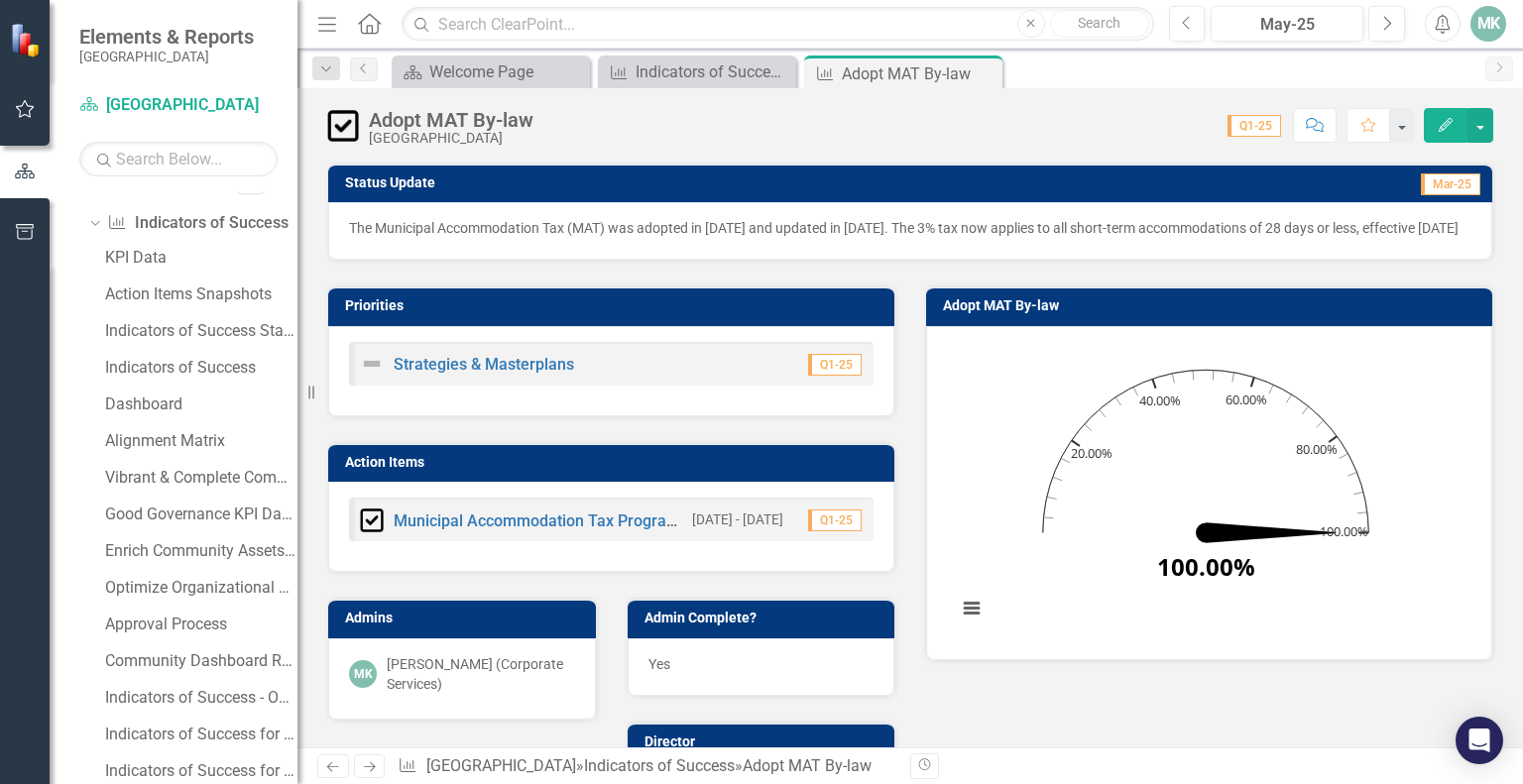 click on "Adopt MAT By-law Niagara-on-the-Lake Score: 0.00 Q1-25 Completed  Comment Favorite Edit" at bounding box center (910, 118) 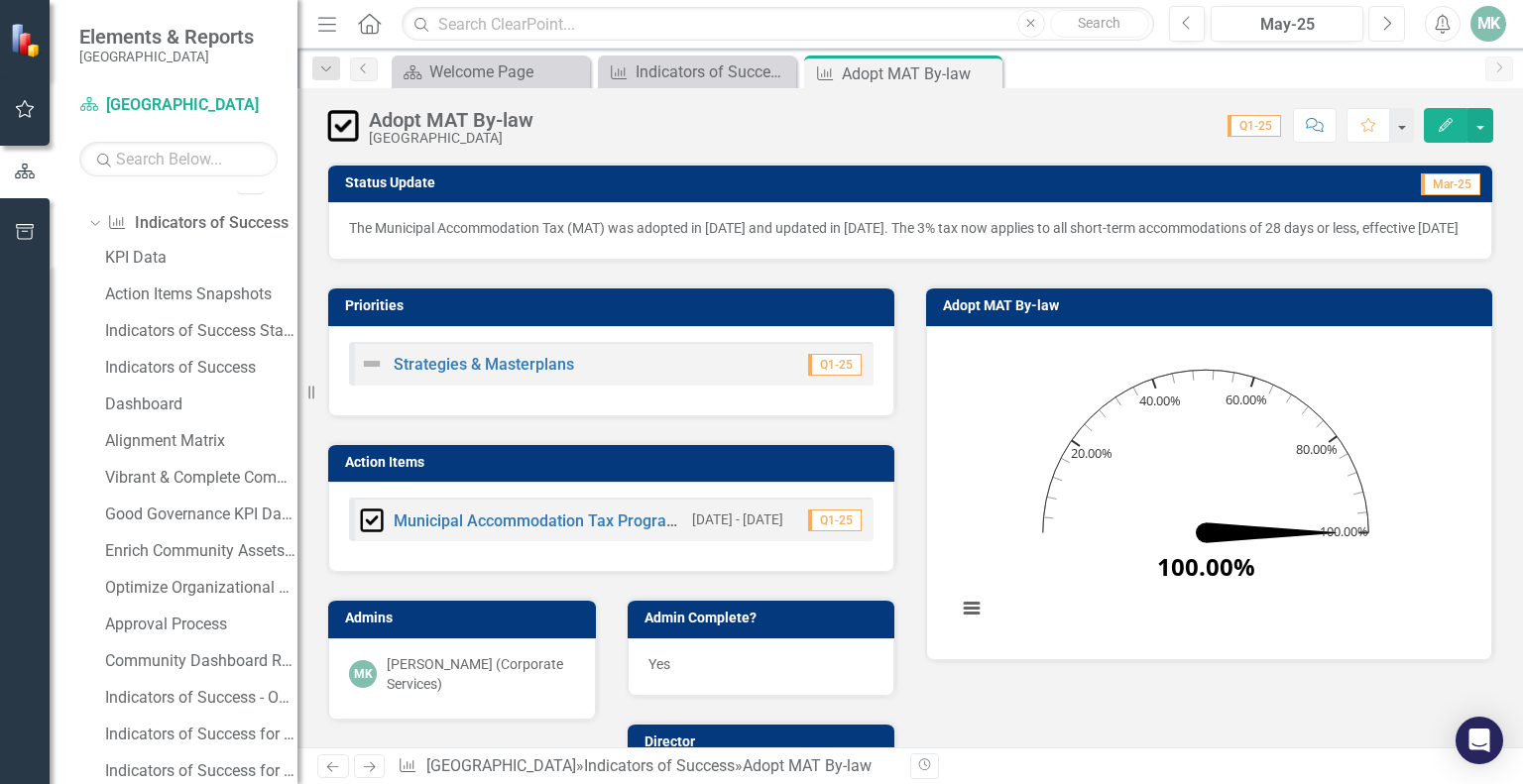 click on "Next" 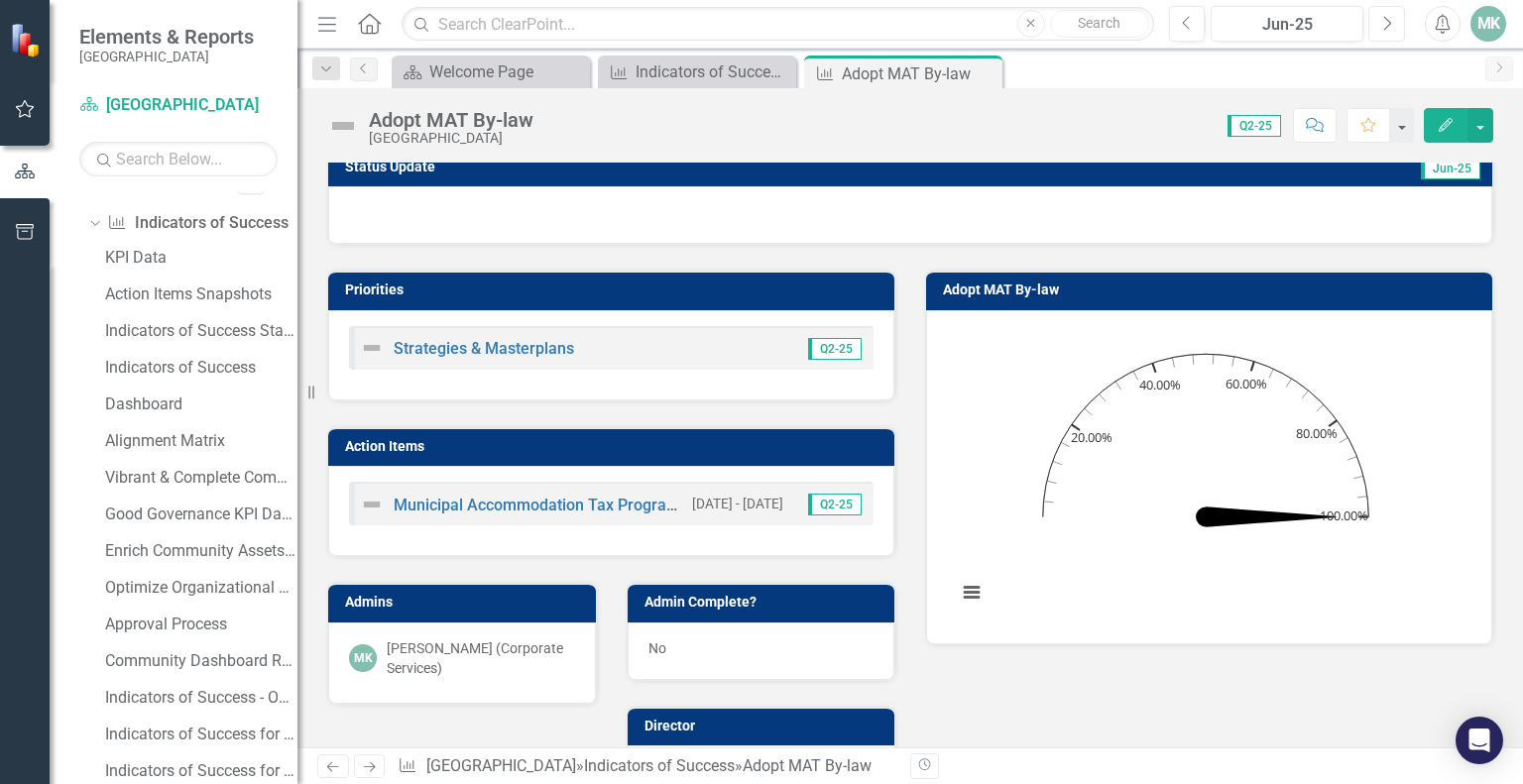scroll, scrollTop: 0, scrollLeft: 0, axis: both 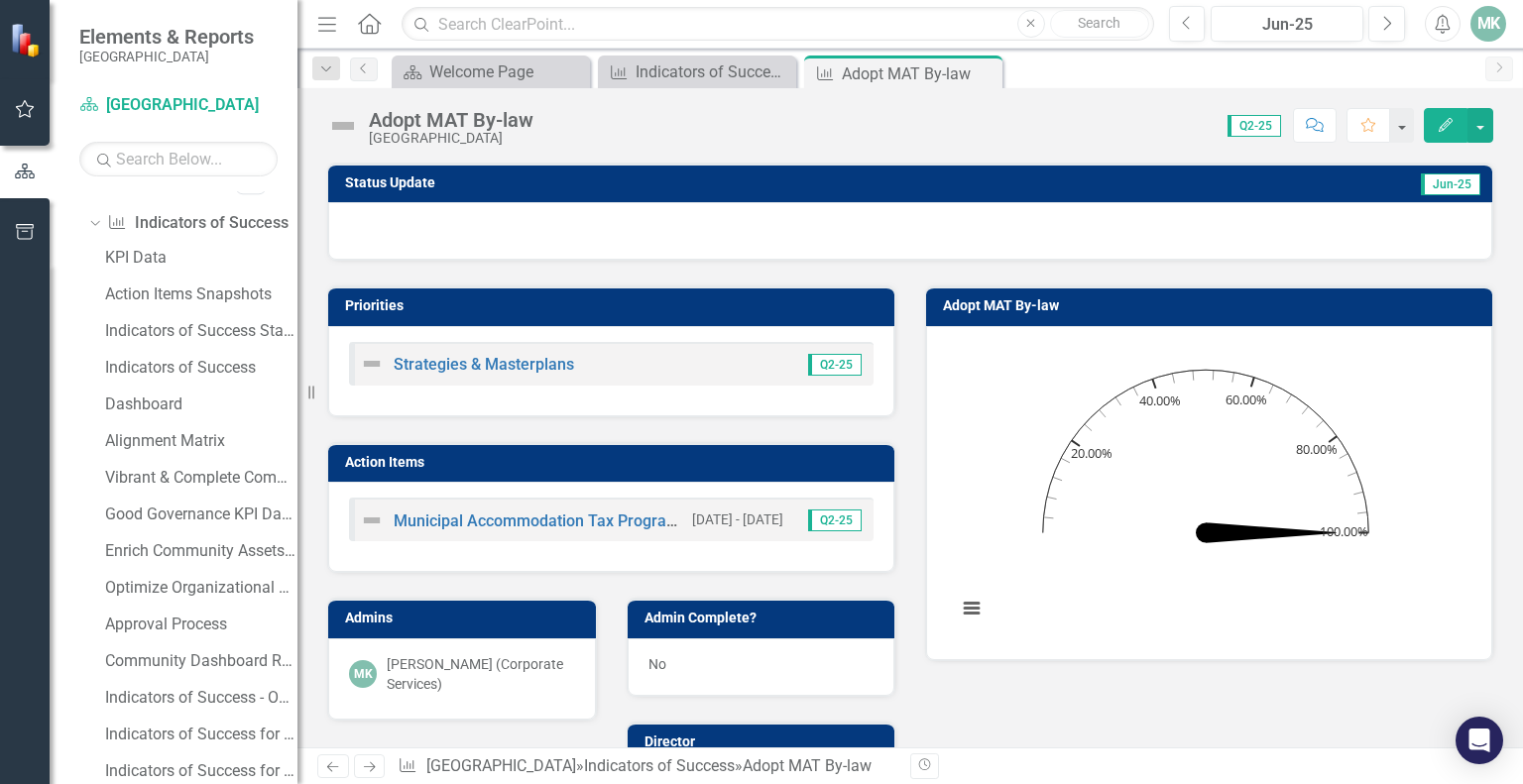 click at bounding box center [910, 231] 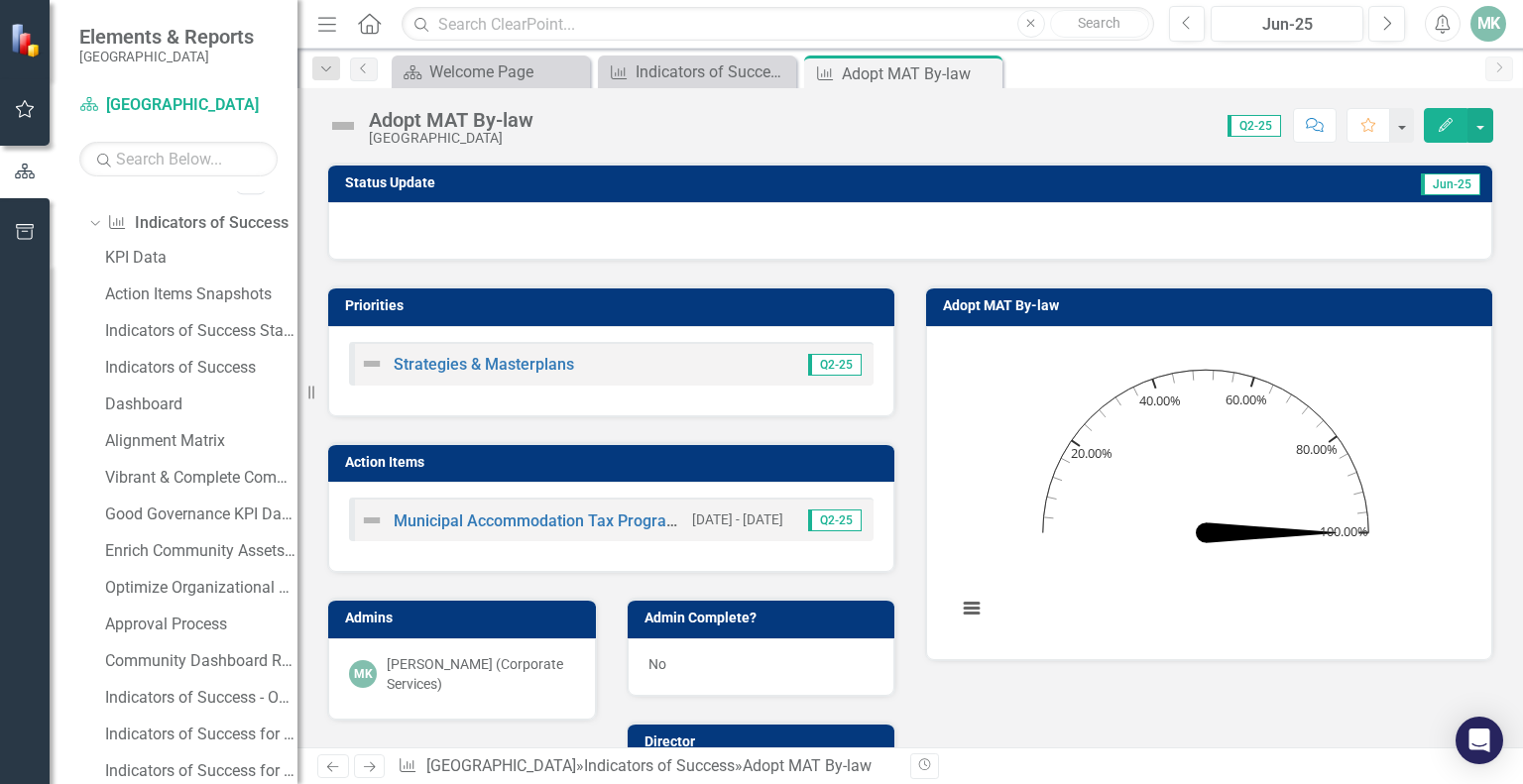 click on "Status Update" at bounding box center [683, 182] 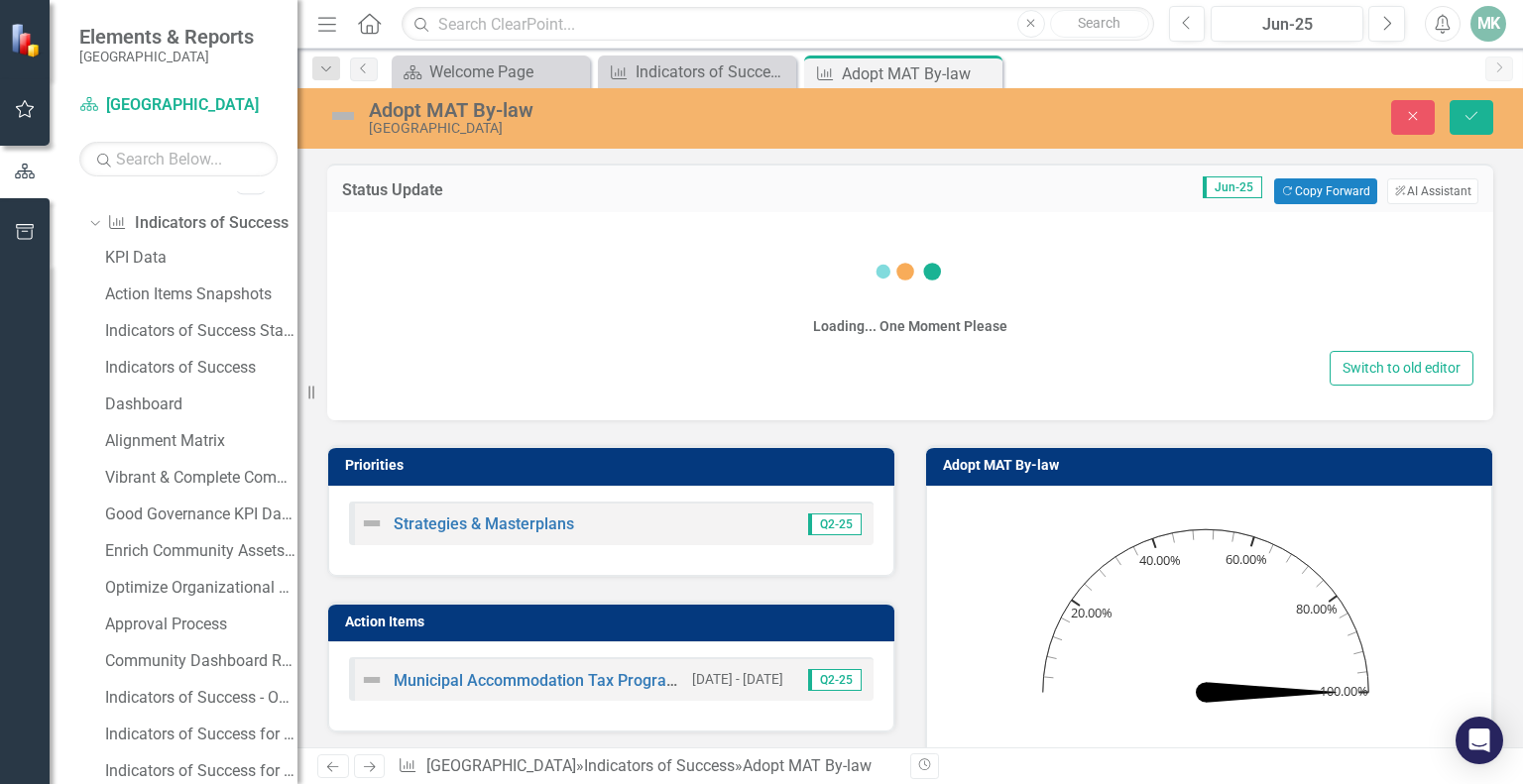 click on "Loading... One Moment Please Switch to old editor" at bounding box center (910, 316) 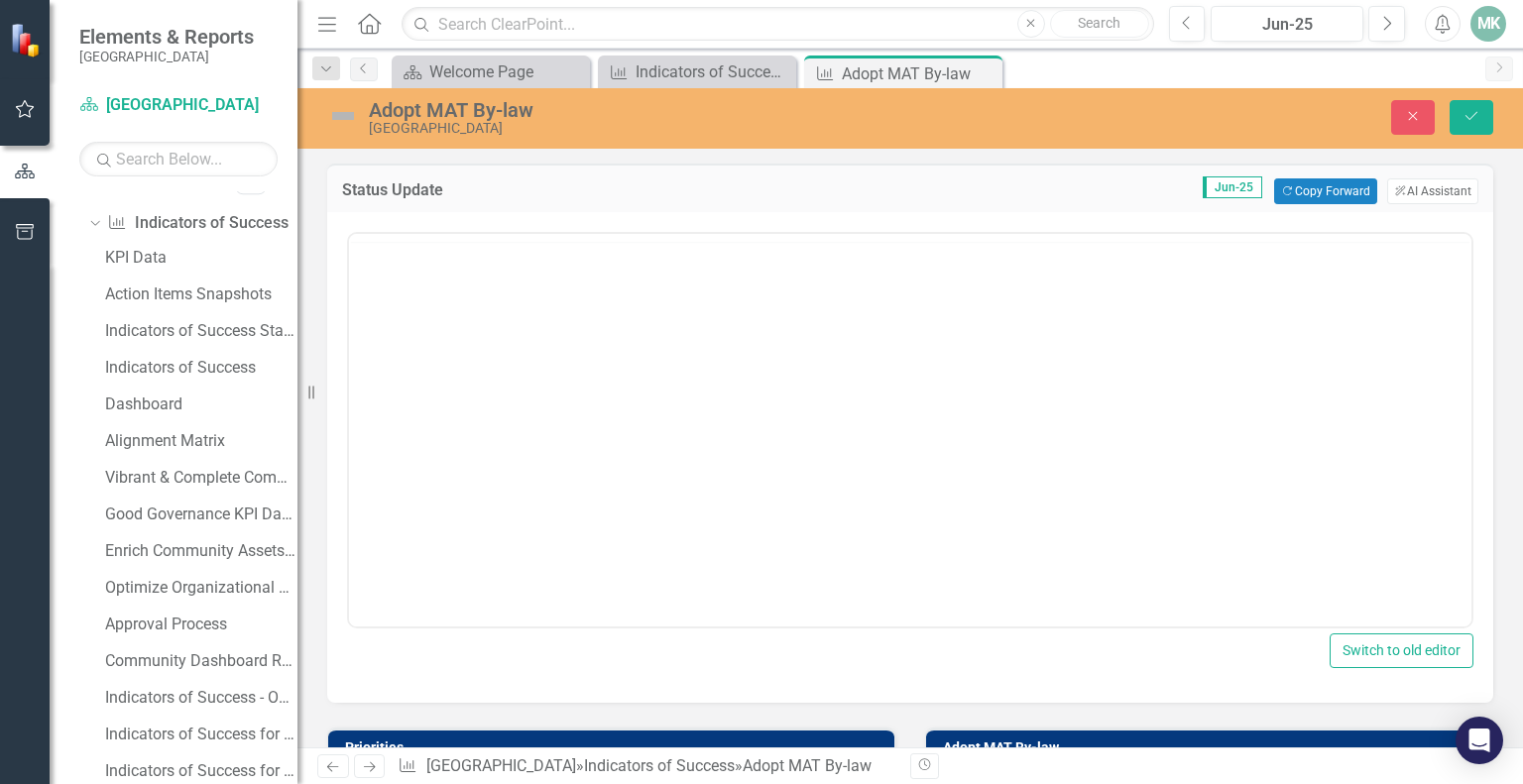 scroll, scrollTop: 0, scrollLeft: 0, axis: both 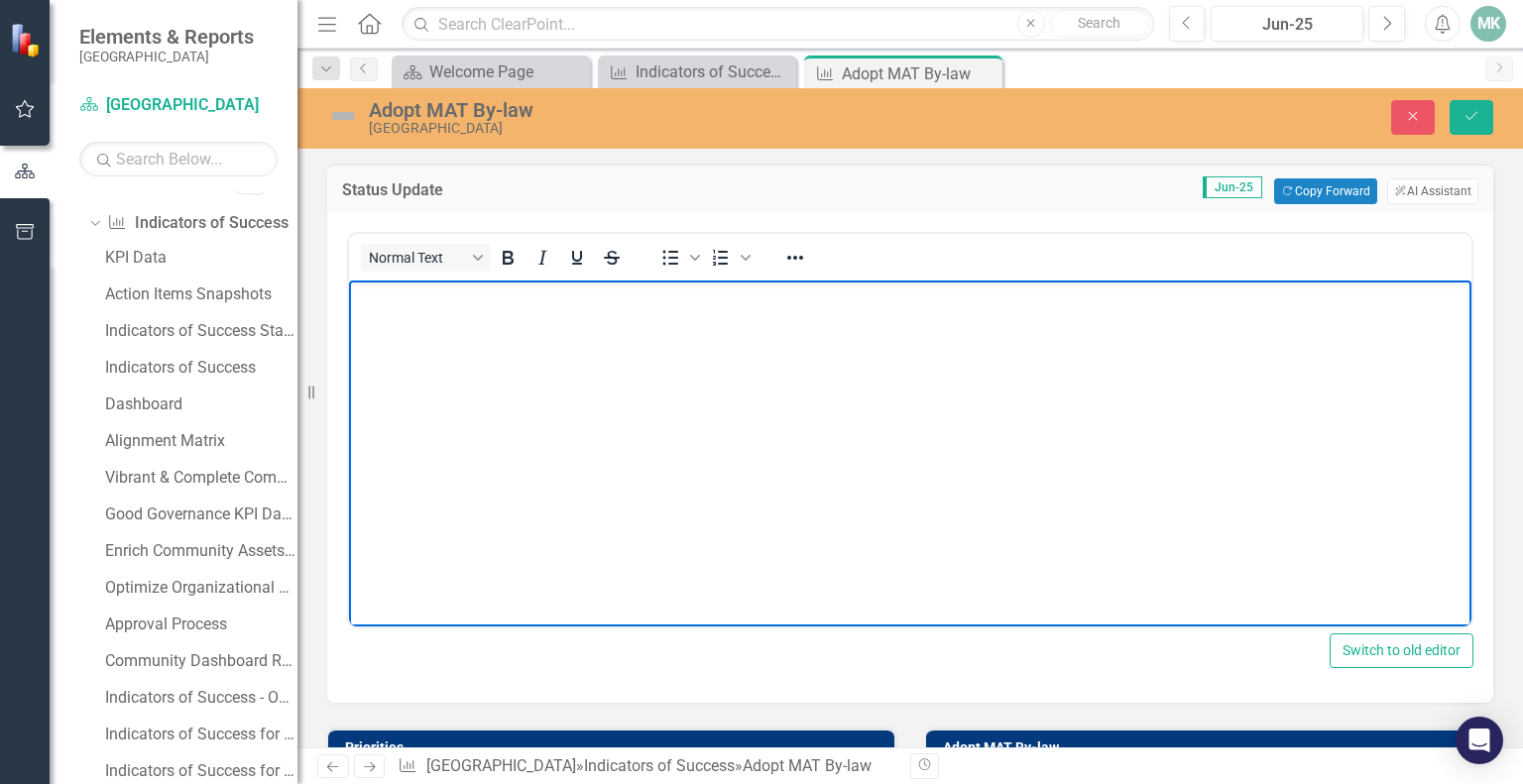 click at bounding box center (910, 429) 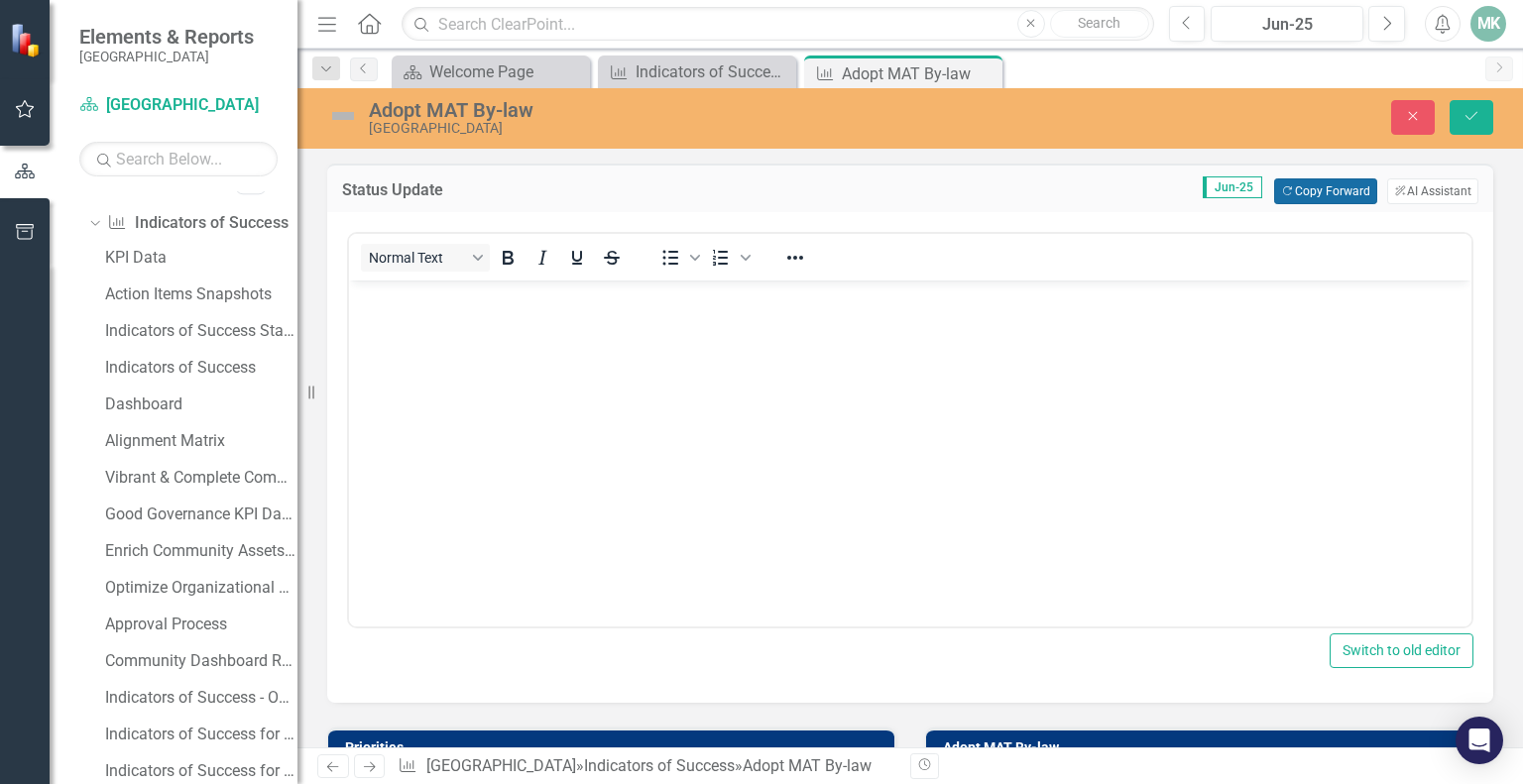click on "Copy Forward  Copy Forward" at bounding box center [1325, 191] 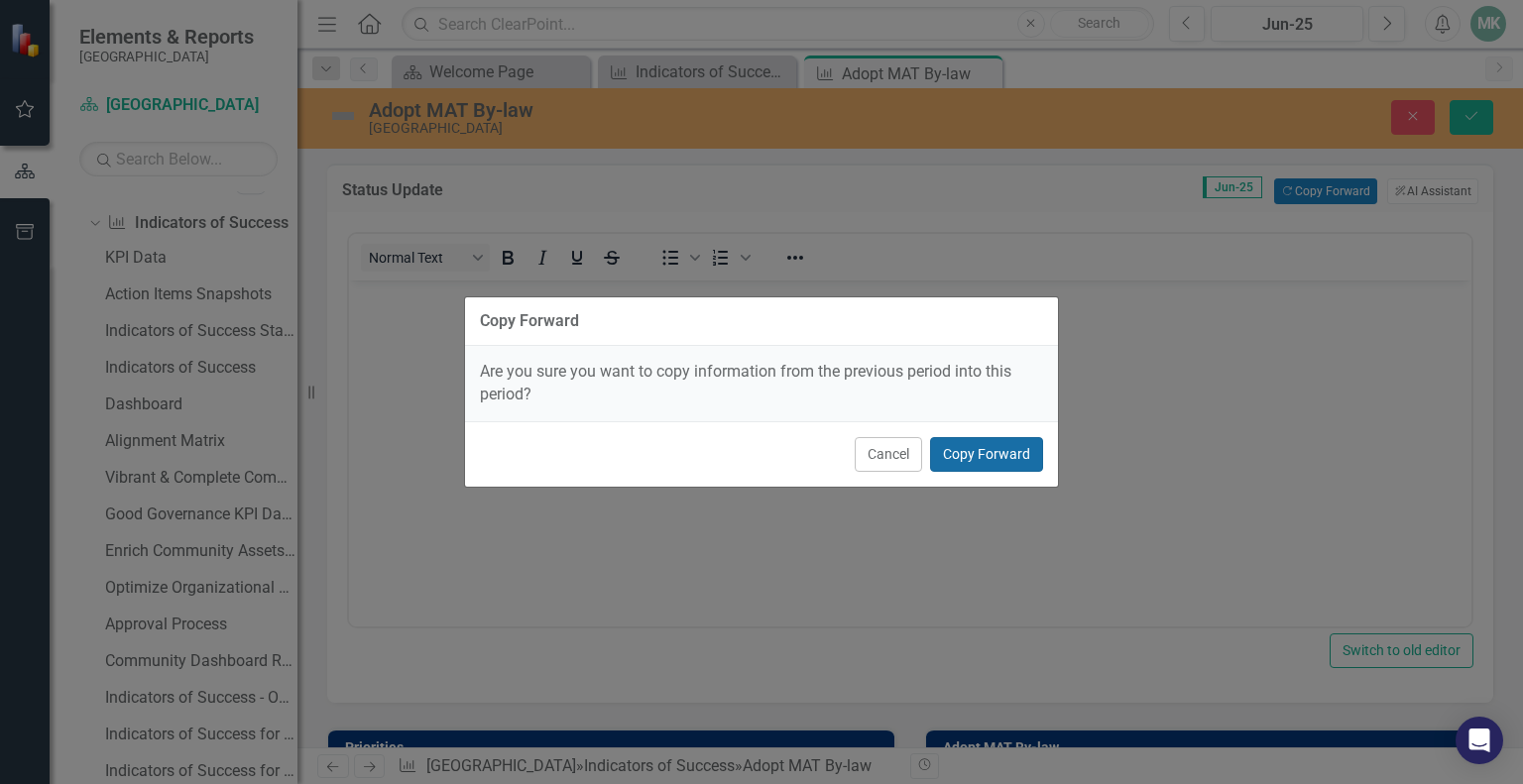 click on "Copy Forward" at bounding box center (987, 454) 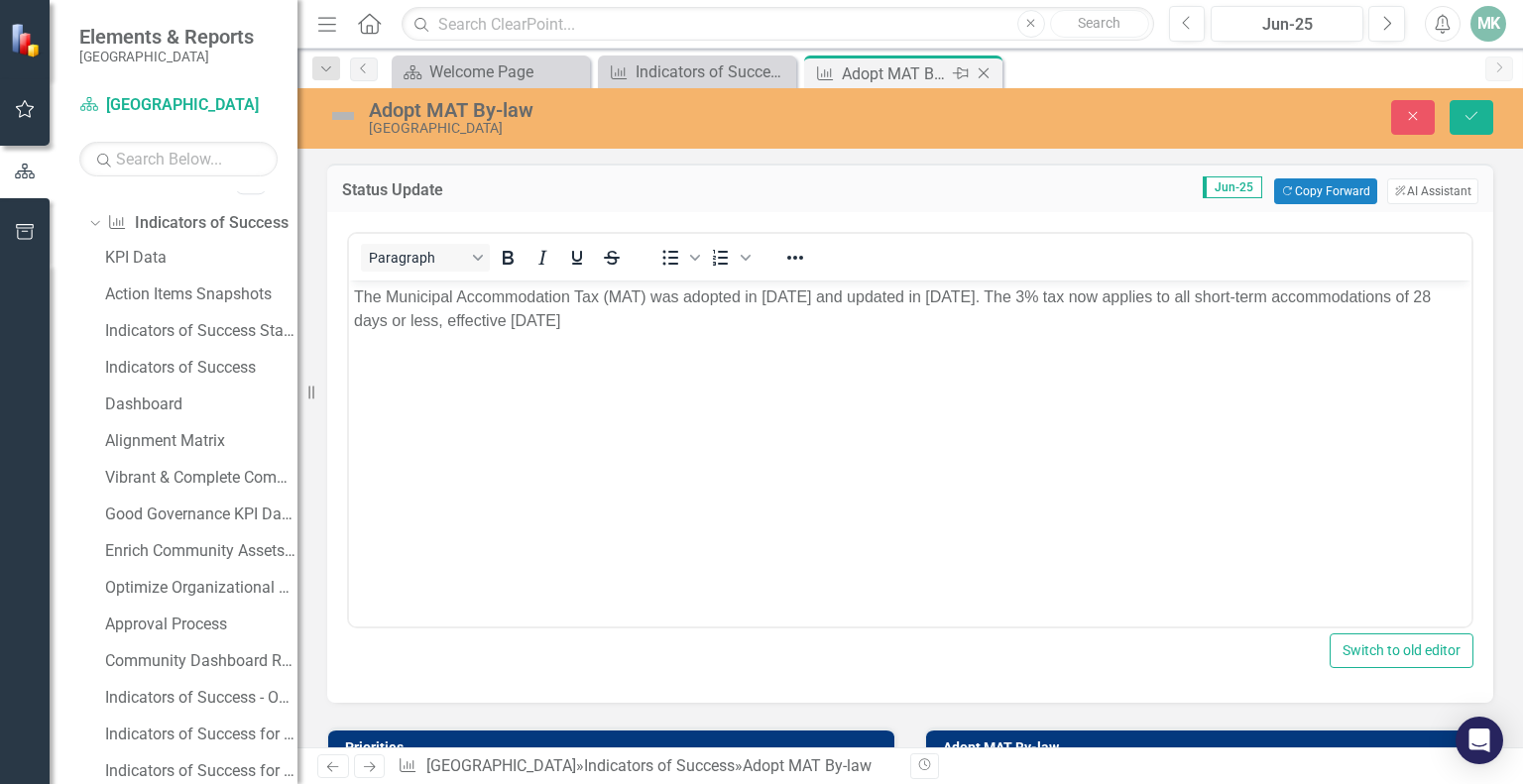 click on "Adopt MAT By-law" at bounding box center [894, 73] 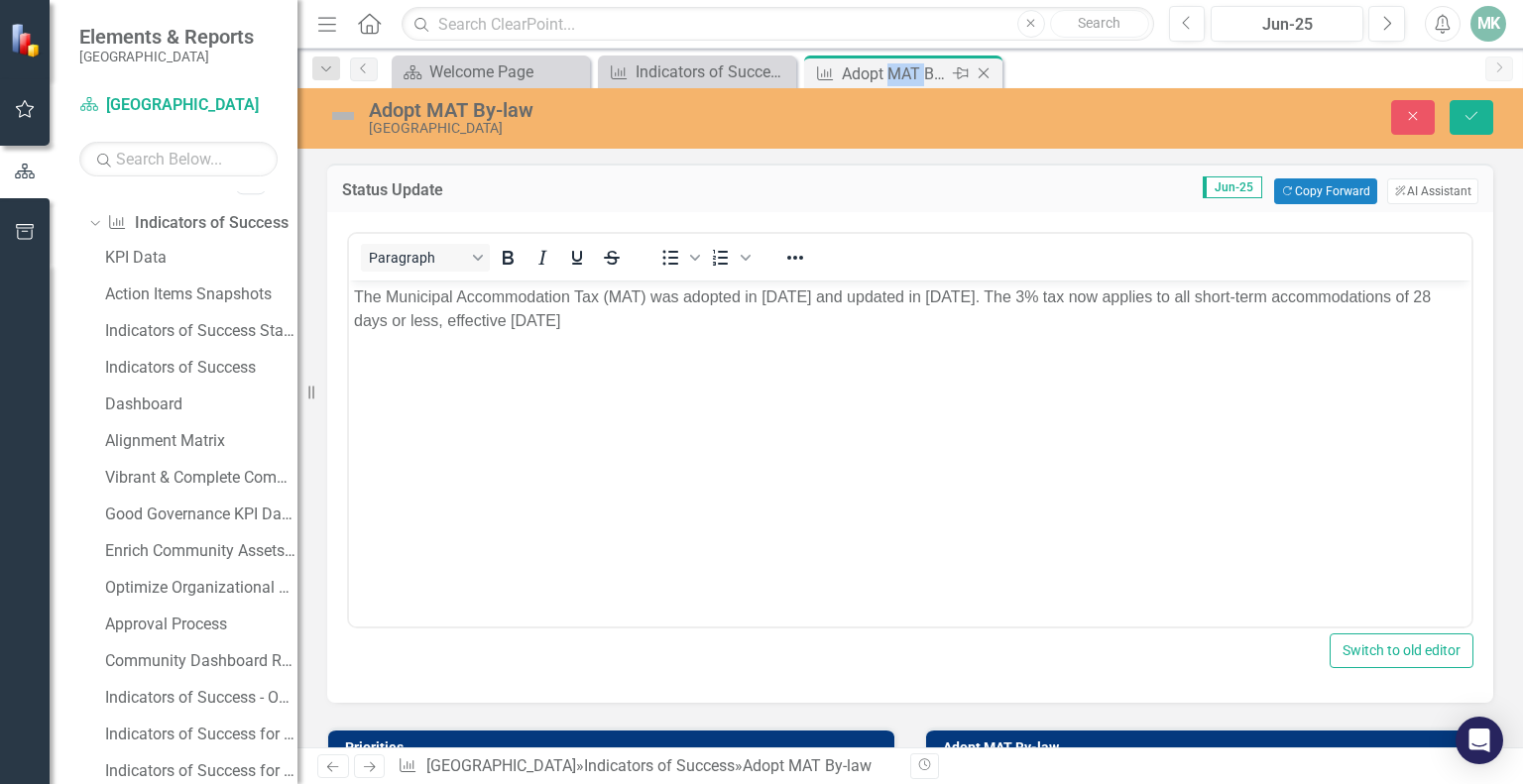 click on "Adopt MAT By-law" at bounding box center [894, 73] 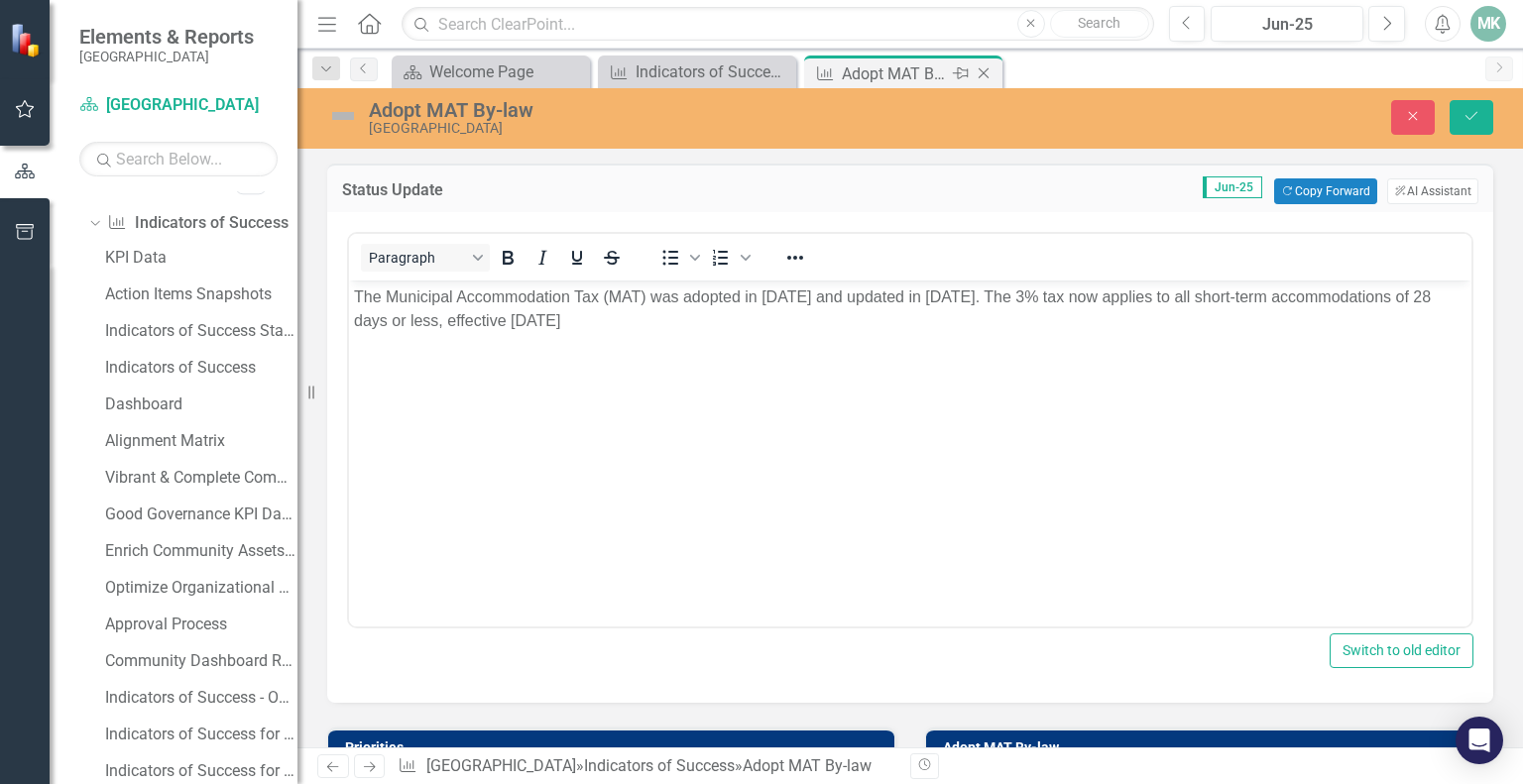 click on "Adopt MAT By-law" at bounding box center (894, 73) 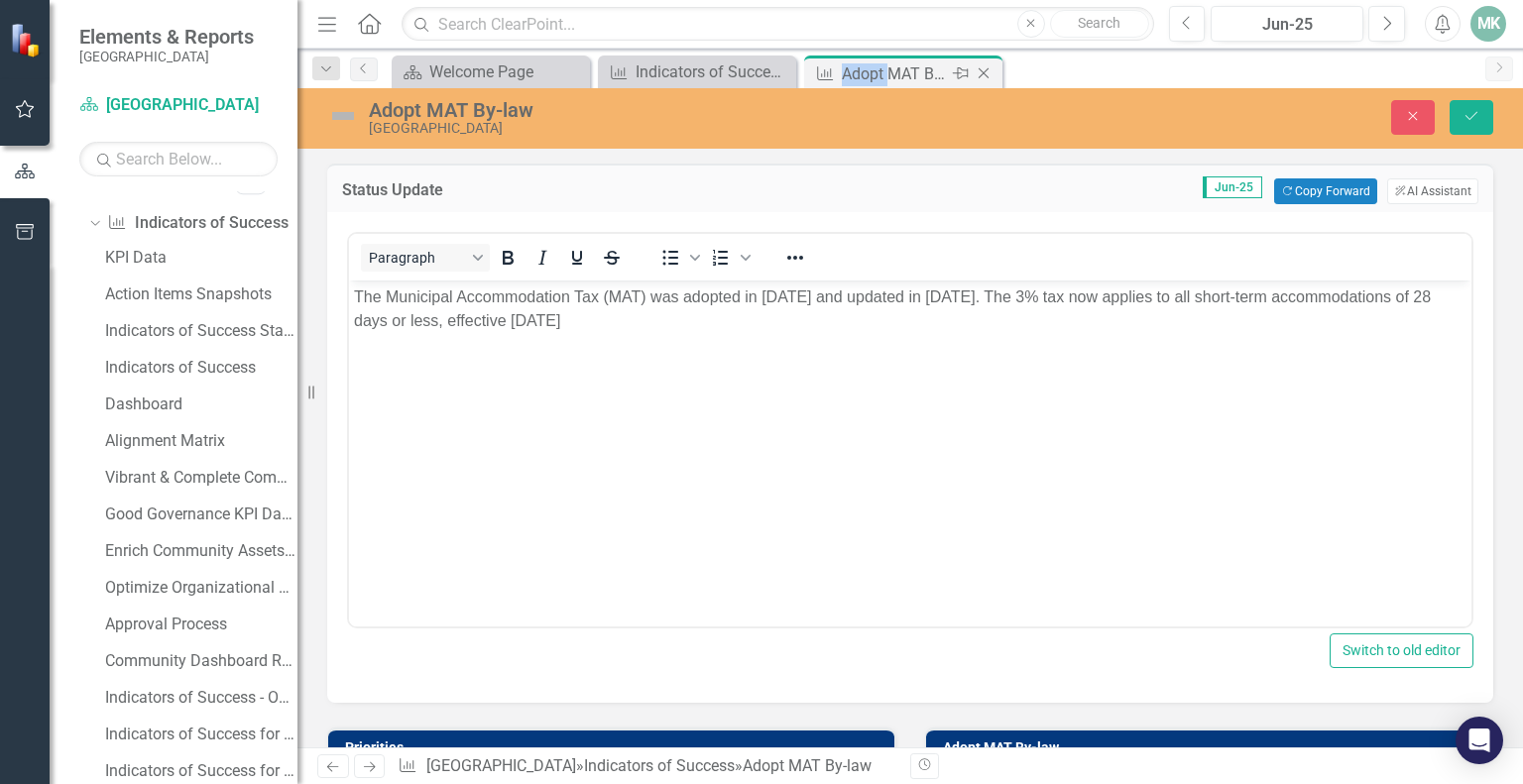 click on "Adopt MAT By-law" at bounding box center [894, 73] 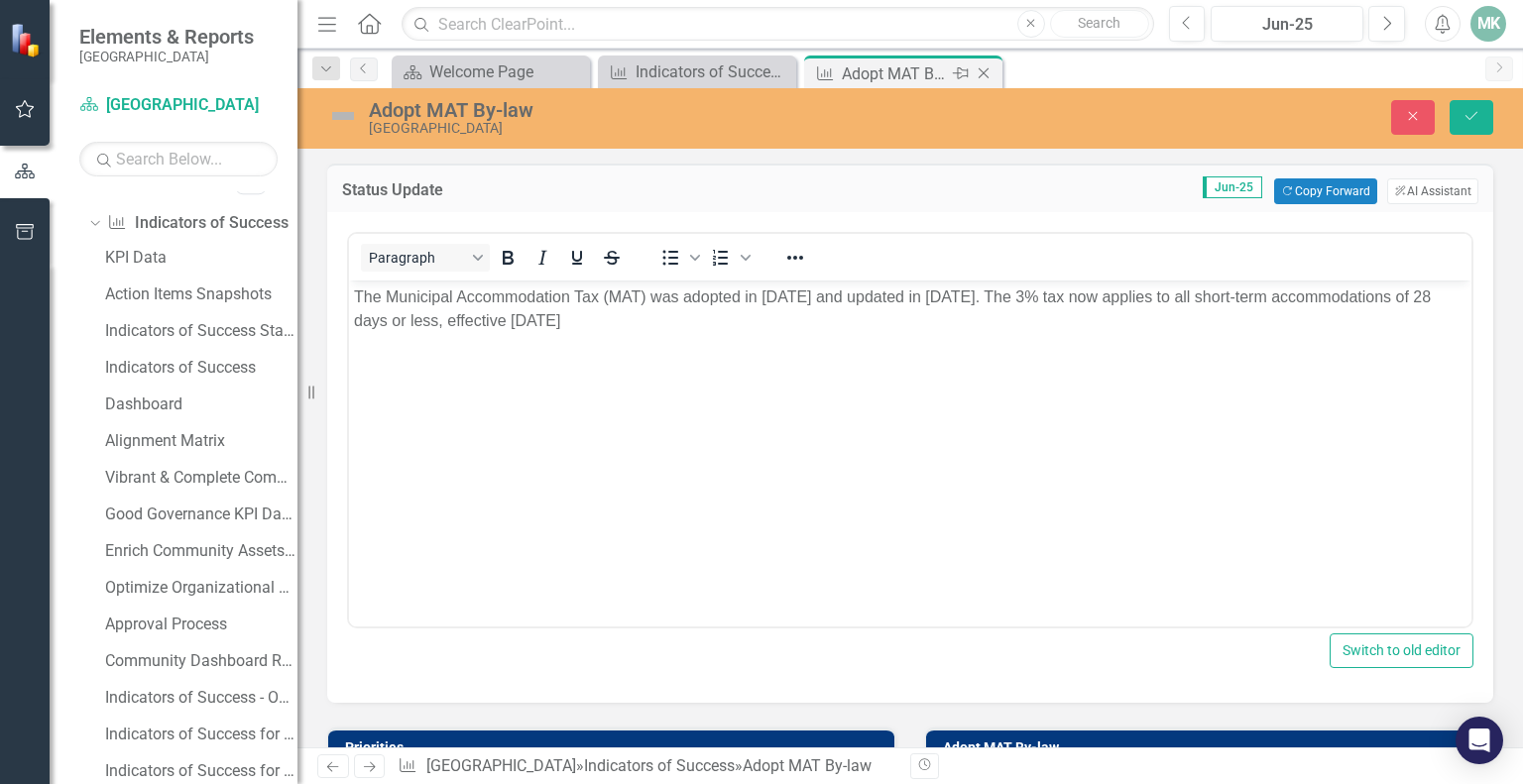 click on "Adopt MAT By-law" at bounding box center [894, 73] 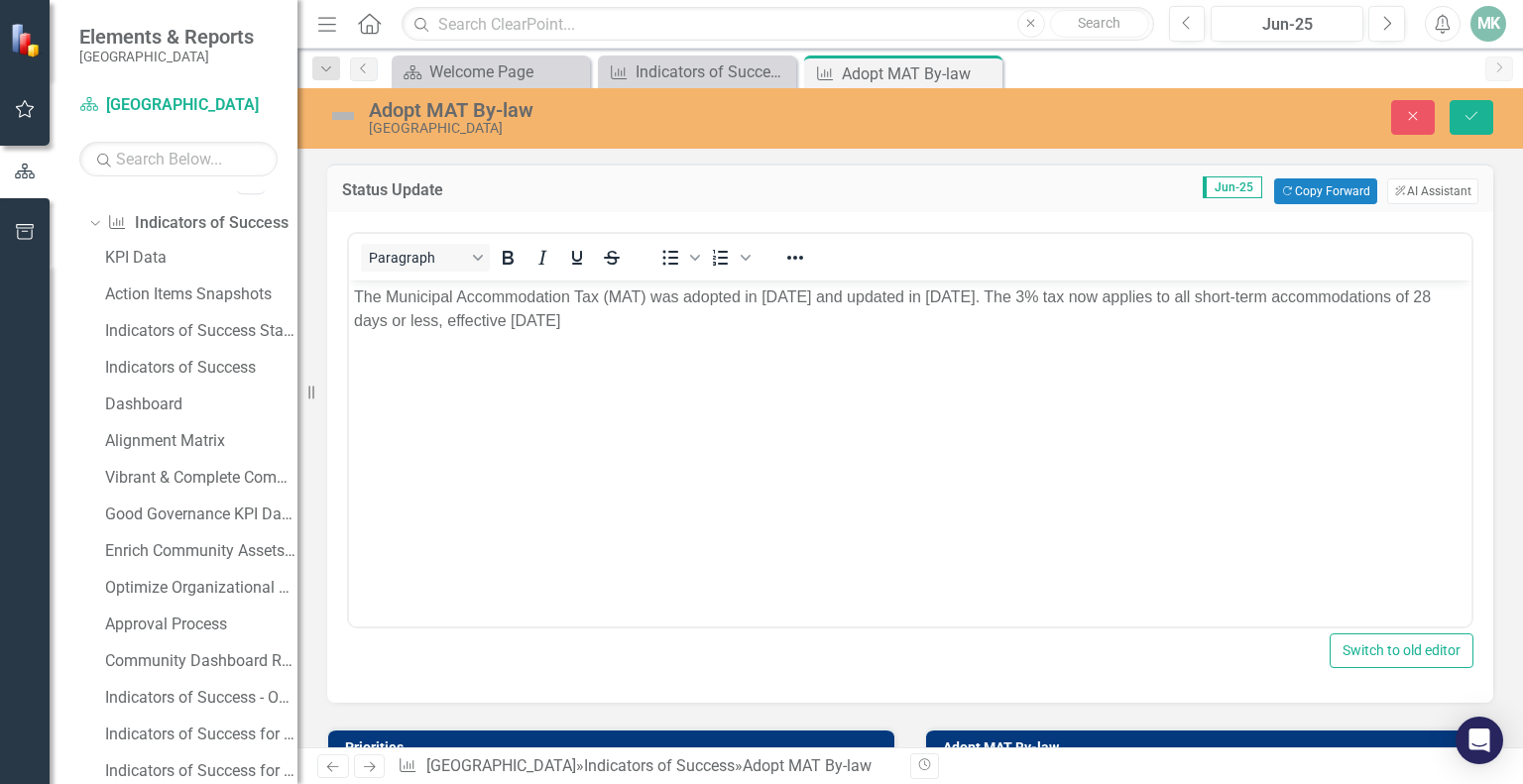 click on "Adopt MAT By-law Niagara-on-the-Lake Close Save" at bounding box center [910, 118] 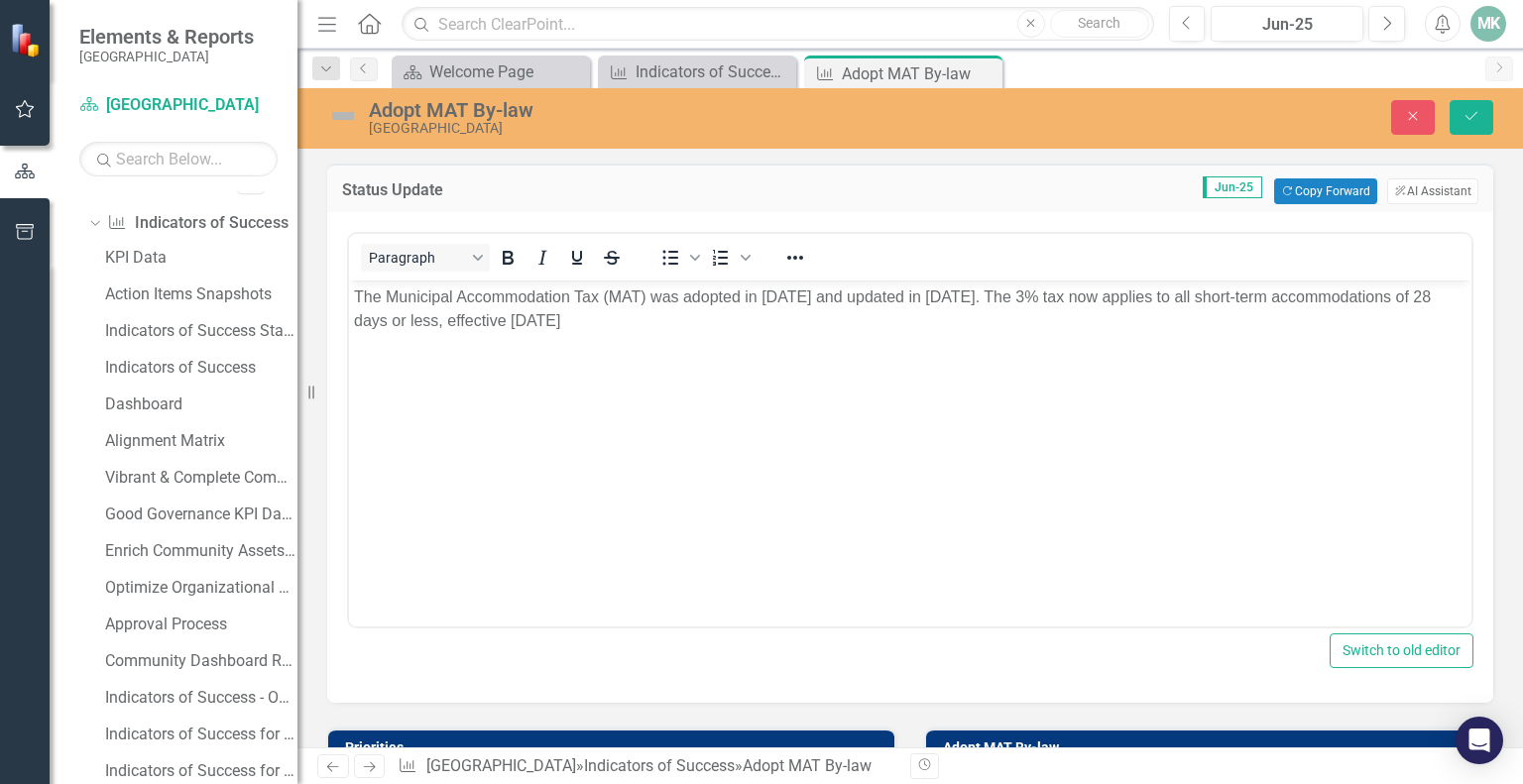 click at bounding box center (343, 116) 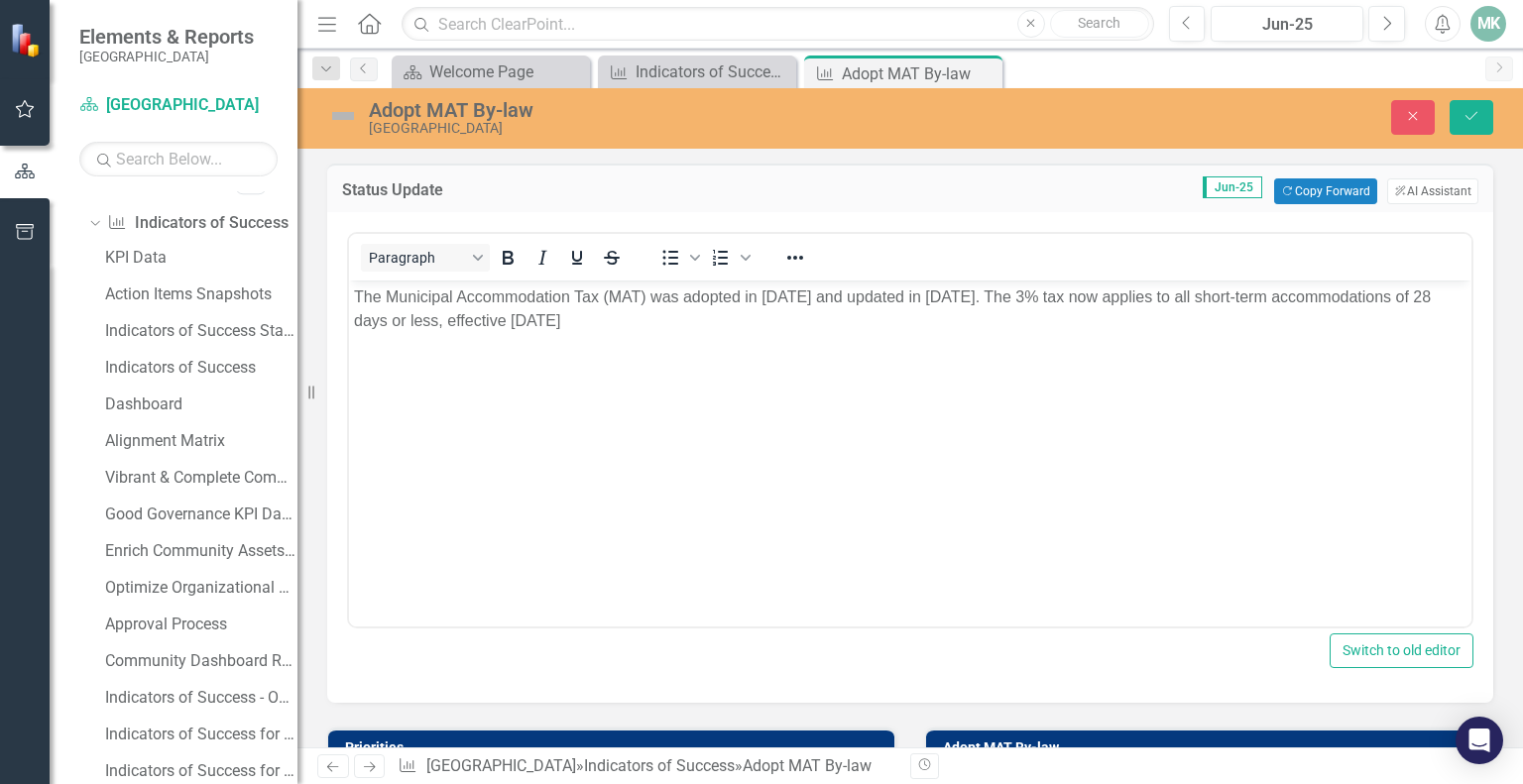click at bounding box center (343, 116) 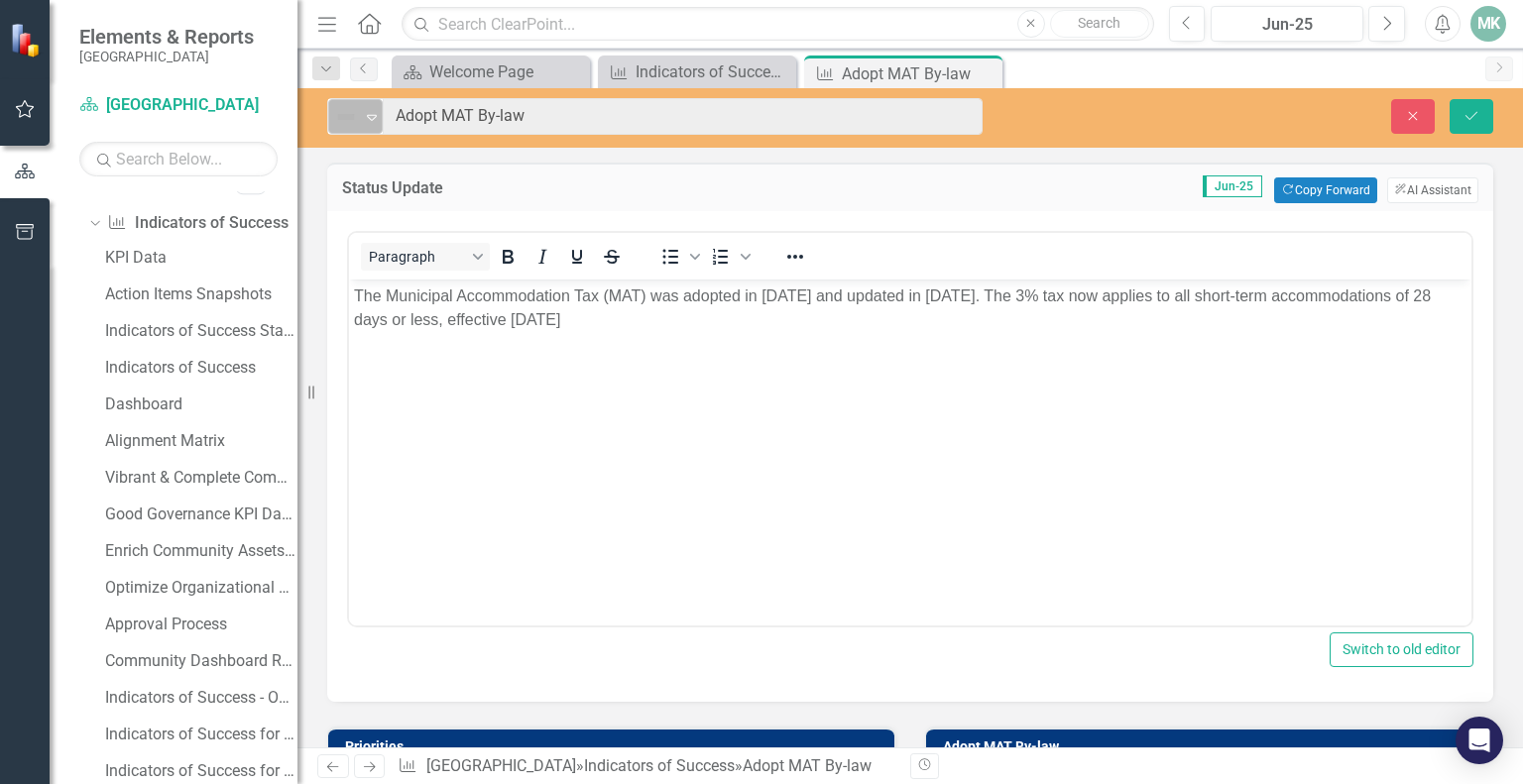 click on "Expand" 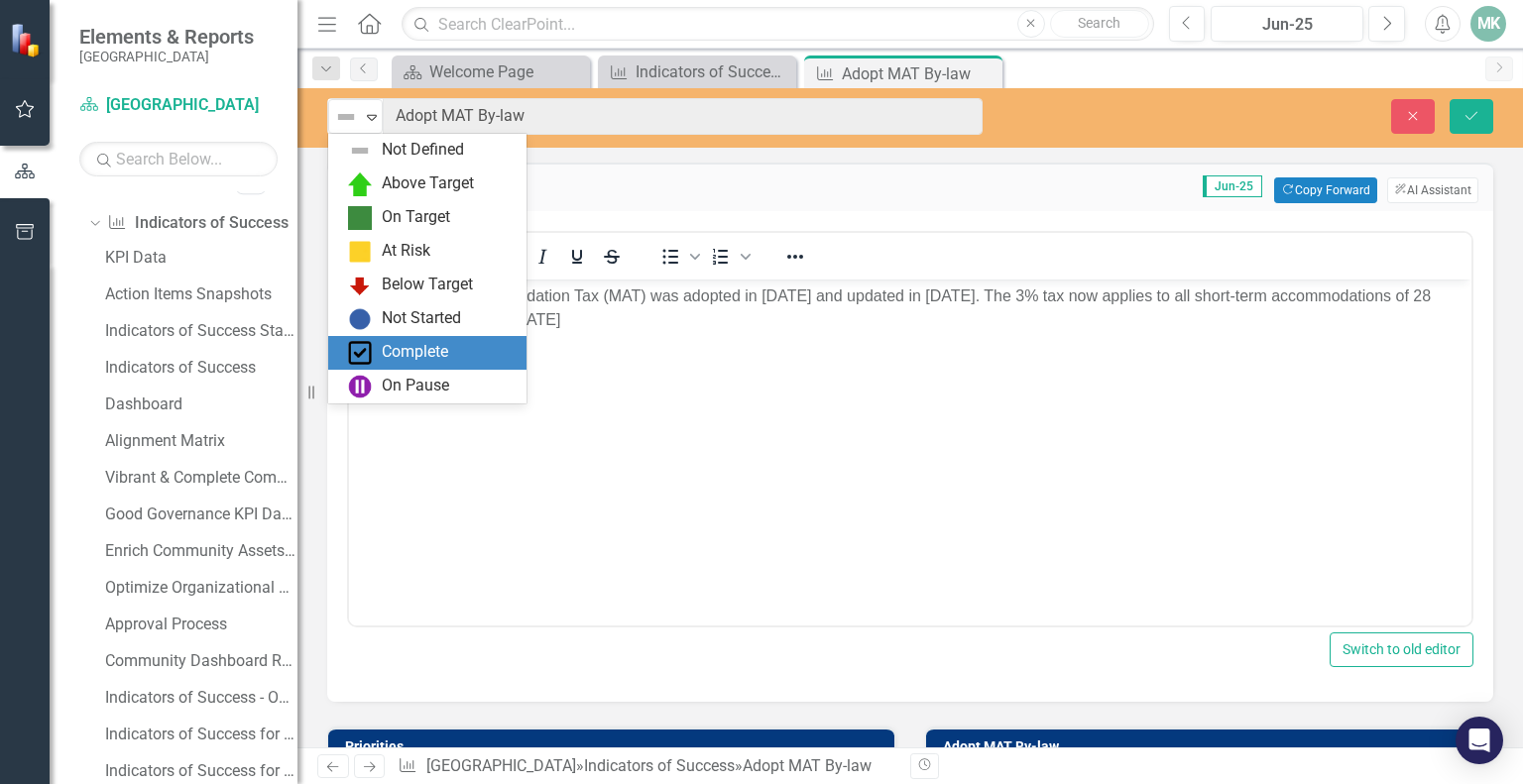 click on "Complete" at bounding box center (414, 352) 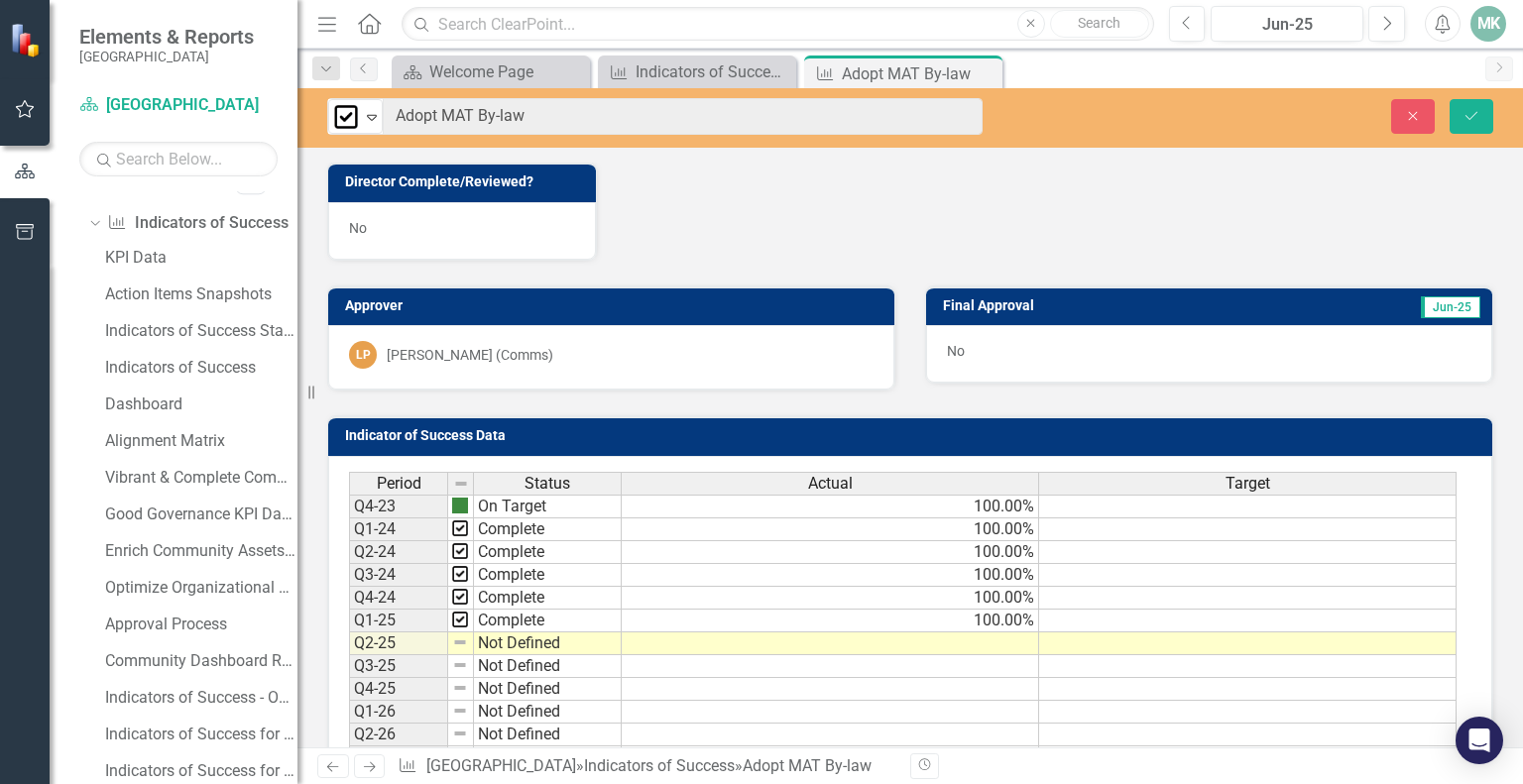 scroll, scrollTop: 1228, scrollLeft: 0, axis: vertical 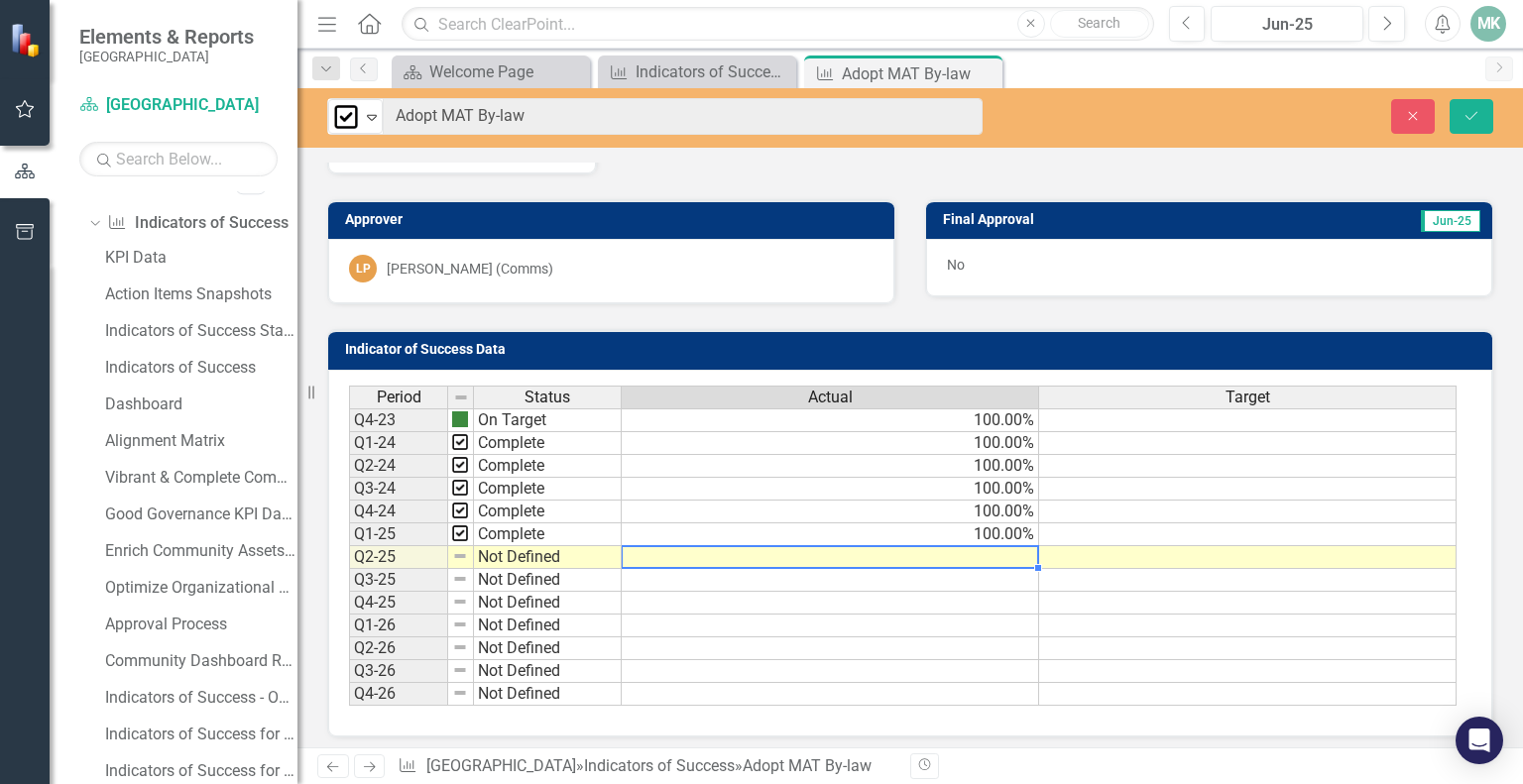 click at bounding box center (830, 557) 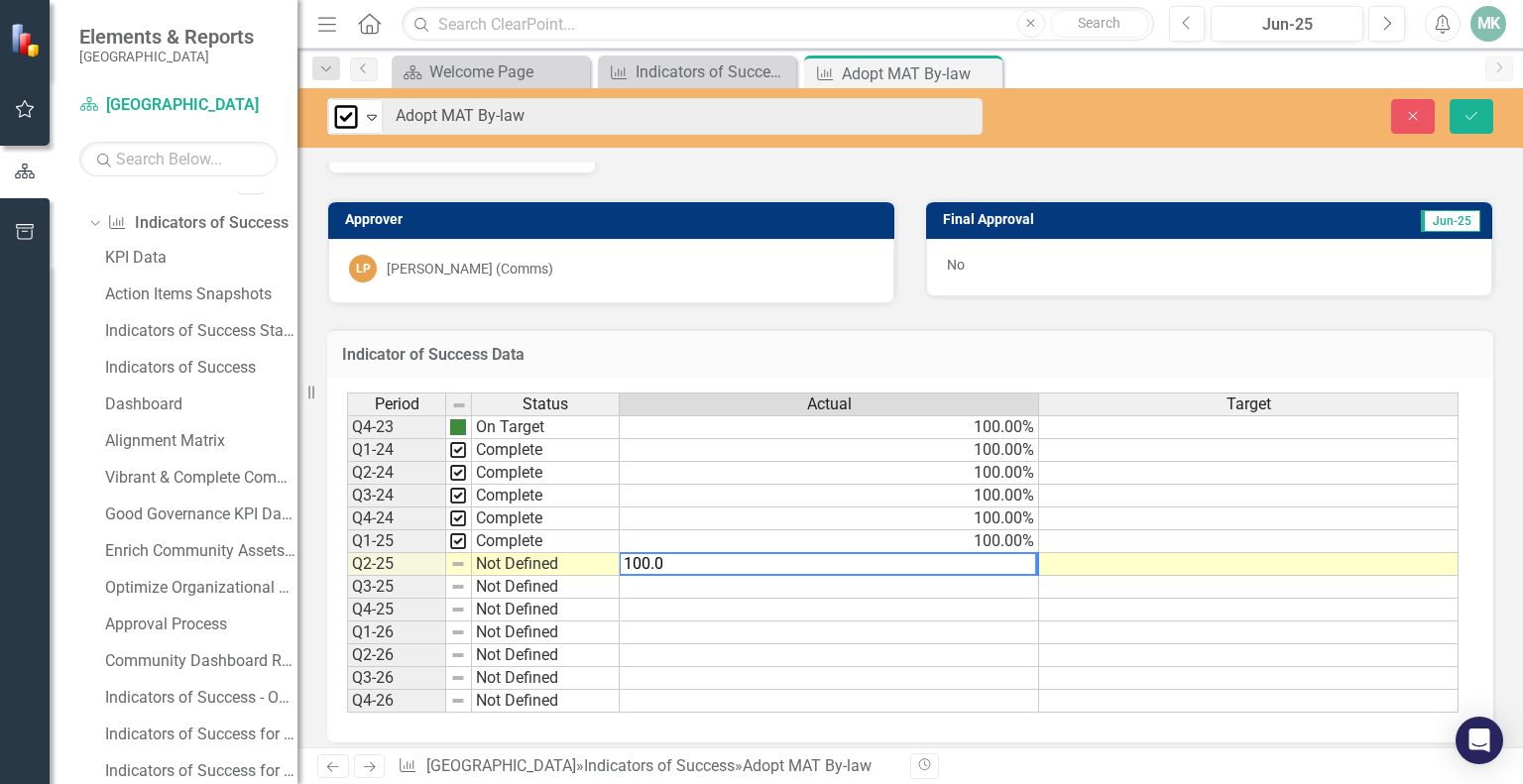 type on "100.00" 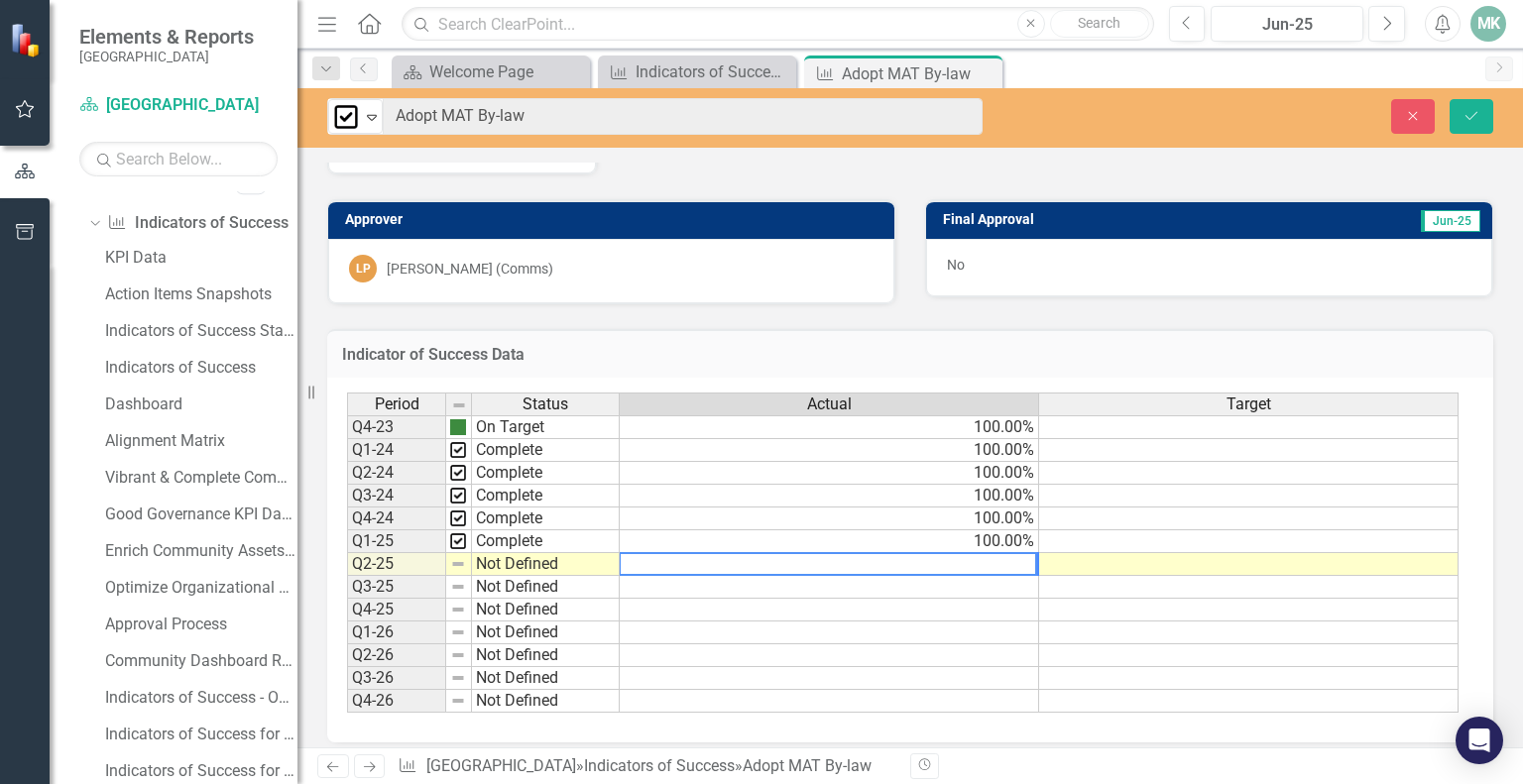 type 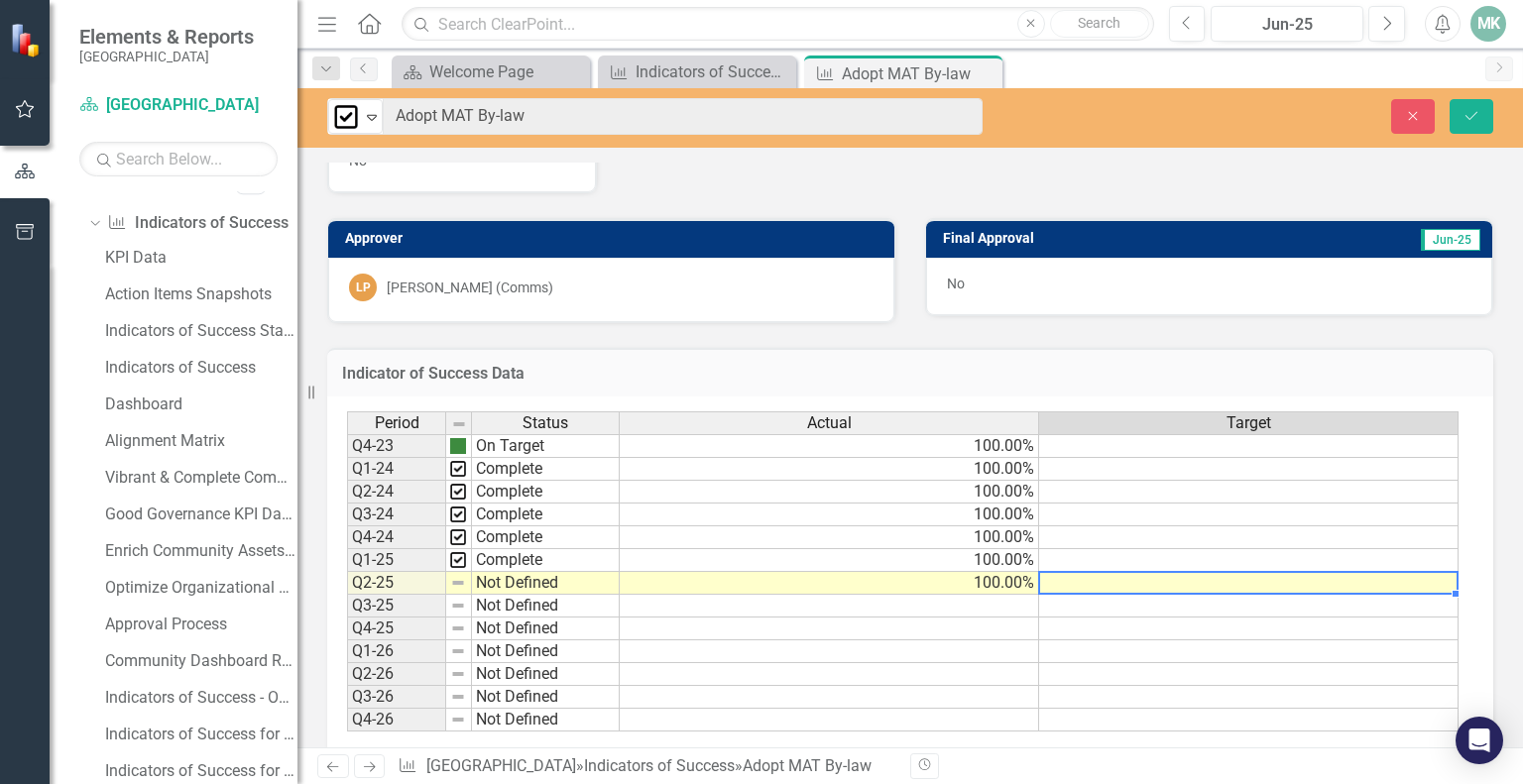 scroll, scrollTop: 1233, scrollLeft: 0, axis: vertical 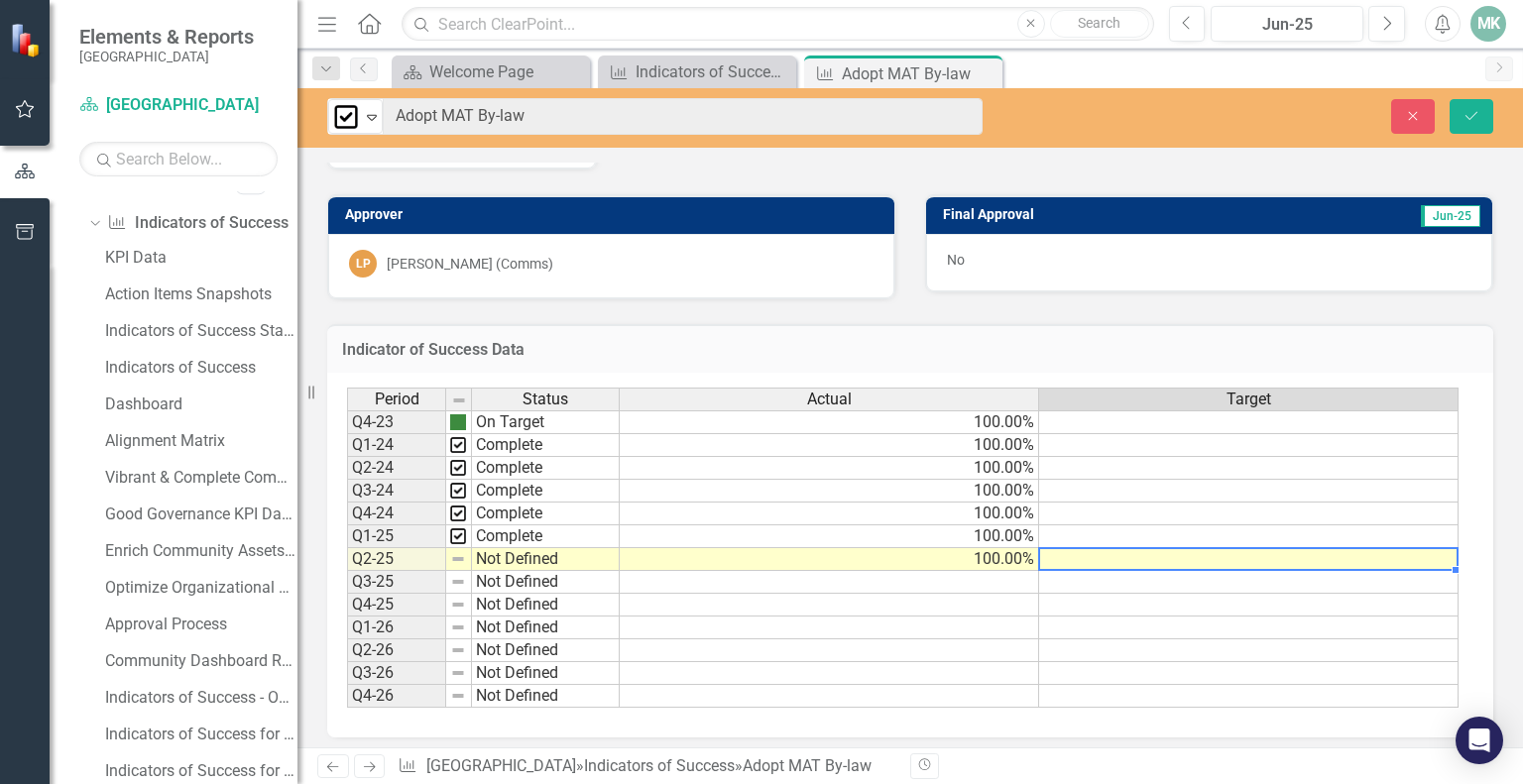 click on "Not Defined" at bounding box center (545, 559) 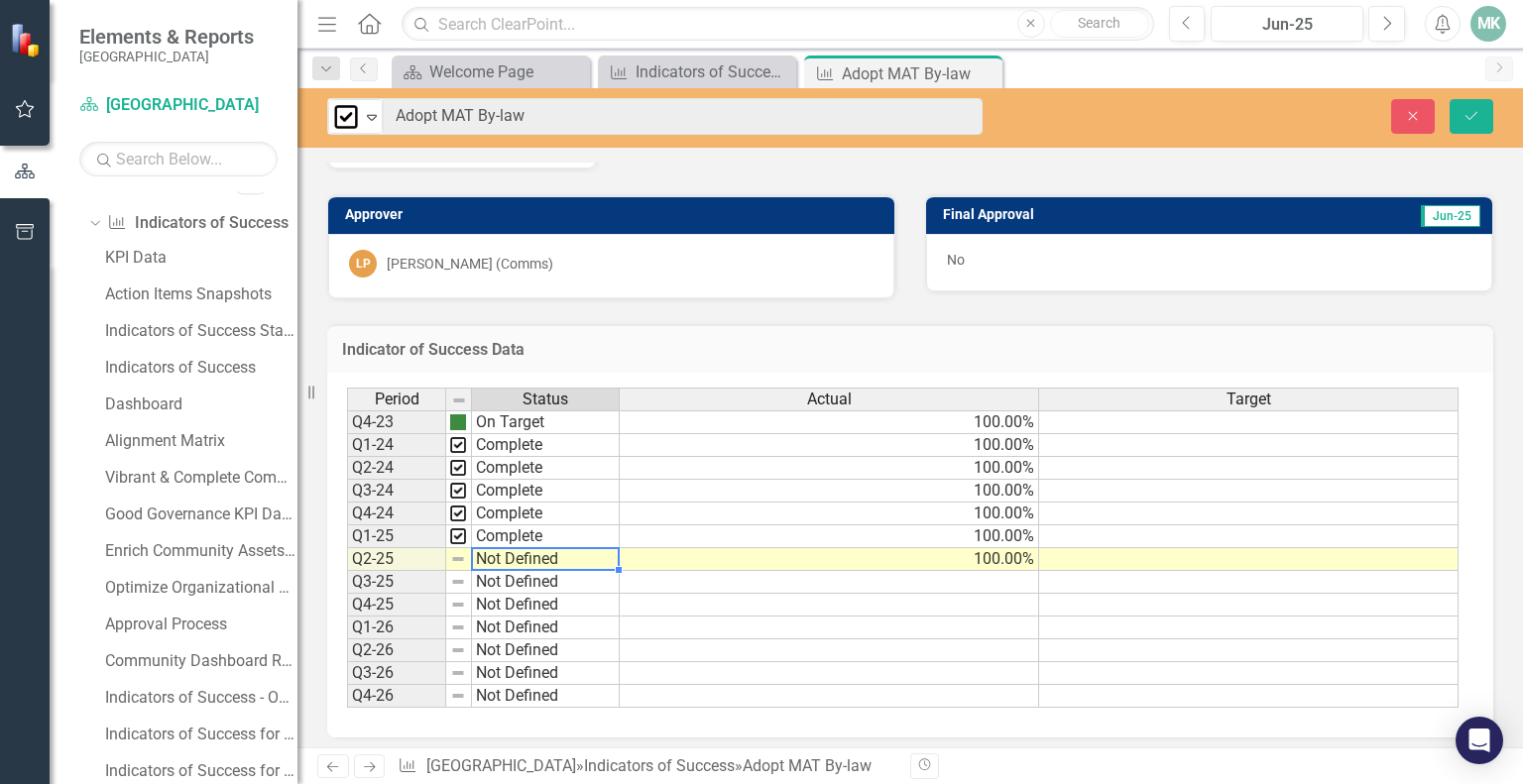 click on "Not Defined" at bounding box center [545, 559] 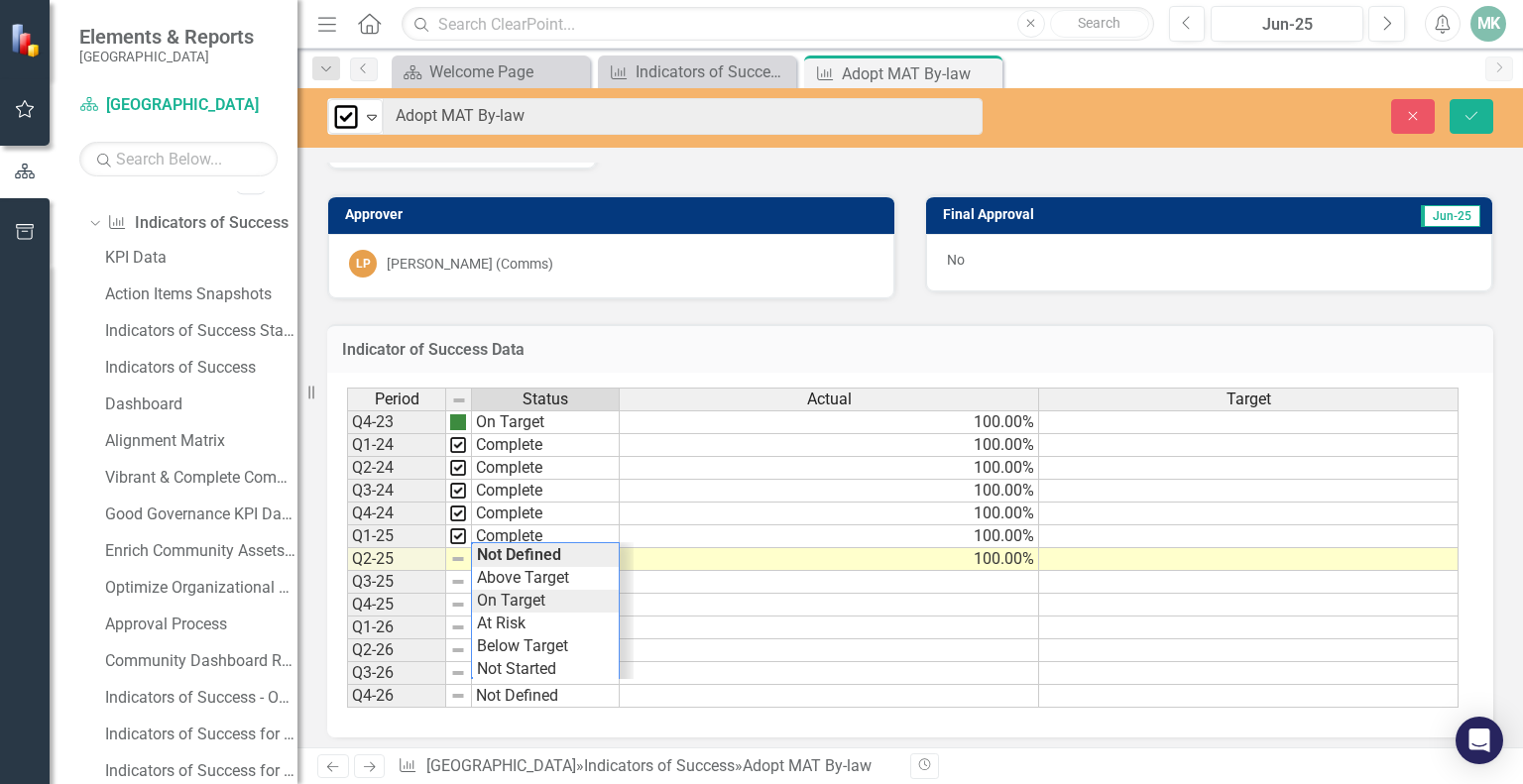 scroll, scrollTop: 46, scrollLeft: 0, axis: vertical 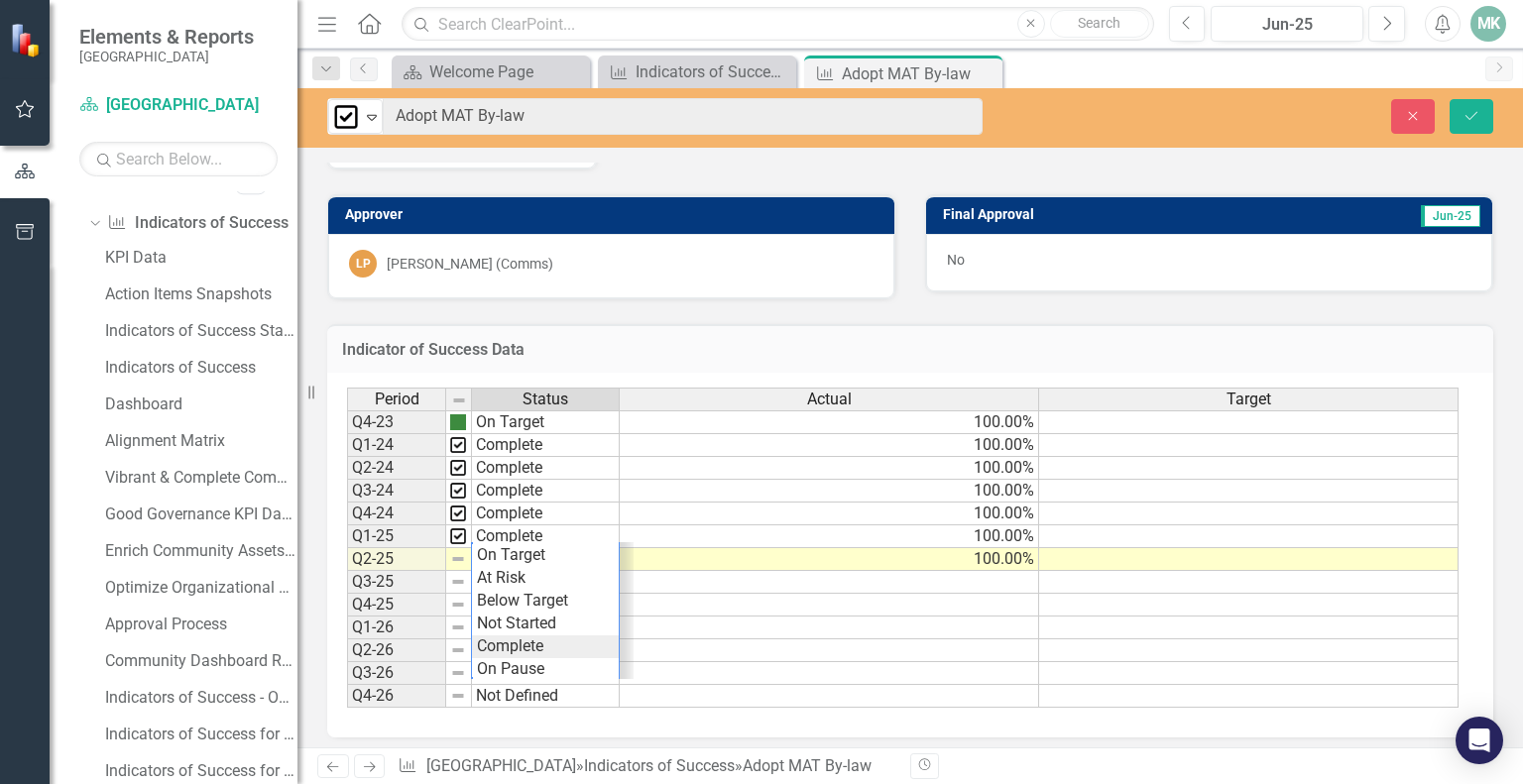 type on "Complete" 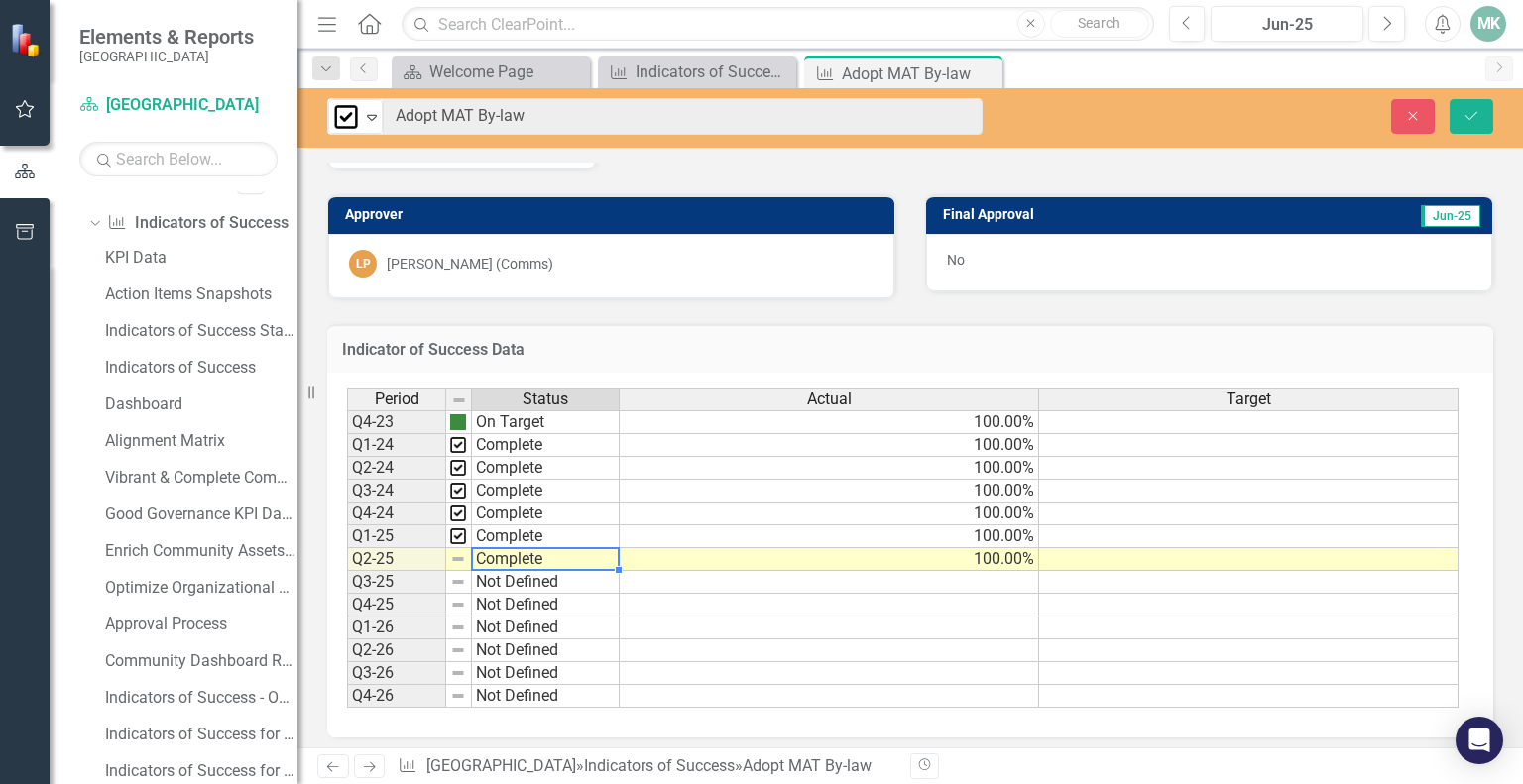 click on "Period Status Actual Target Q4-23 On Target 100.00% Q1-24 Complete 100.00% Q2-24 Complete 100.00% Q3-24 Complete 100.00% Q4-24 Complete 100.00% Q1-25 Complete 100.00% Q2-25 Complete 100.00% Q3-25 Not Defined Q4-25 Not Defined Q1-26 Not Defined Q2-26 Not Defined Q3-26 Not Defined Q4-26 Not Defined Period Status Actual Target Period Status Q4-23 On Target Q1-24 Complete Q2-24 Complete Q3-24 Complete Q4-24 Complete Q1-25 Complete Q2-25 Complete Q3-25 Not Defined Q4-25 Not Defined Q1-26 Not Defined Q2-26 Not Defined Q3-26 Not Defined Q4-26 Not Defined Period Status Complete Not Defined Above Target On Target At Risk Below Target Not Started Complete On Pause" at bounding box center (902, 548) 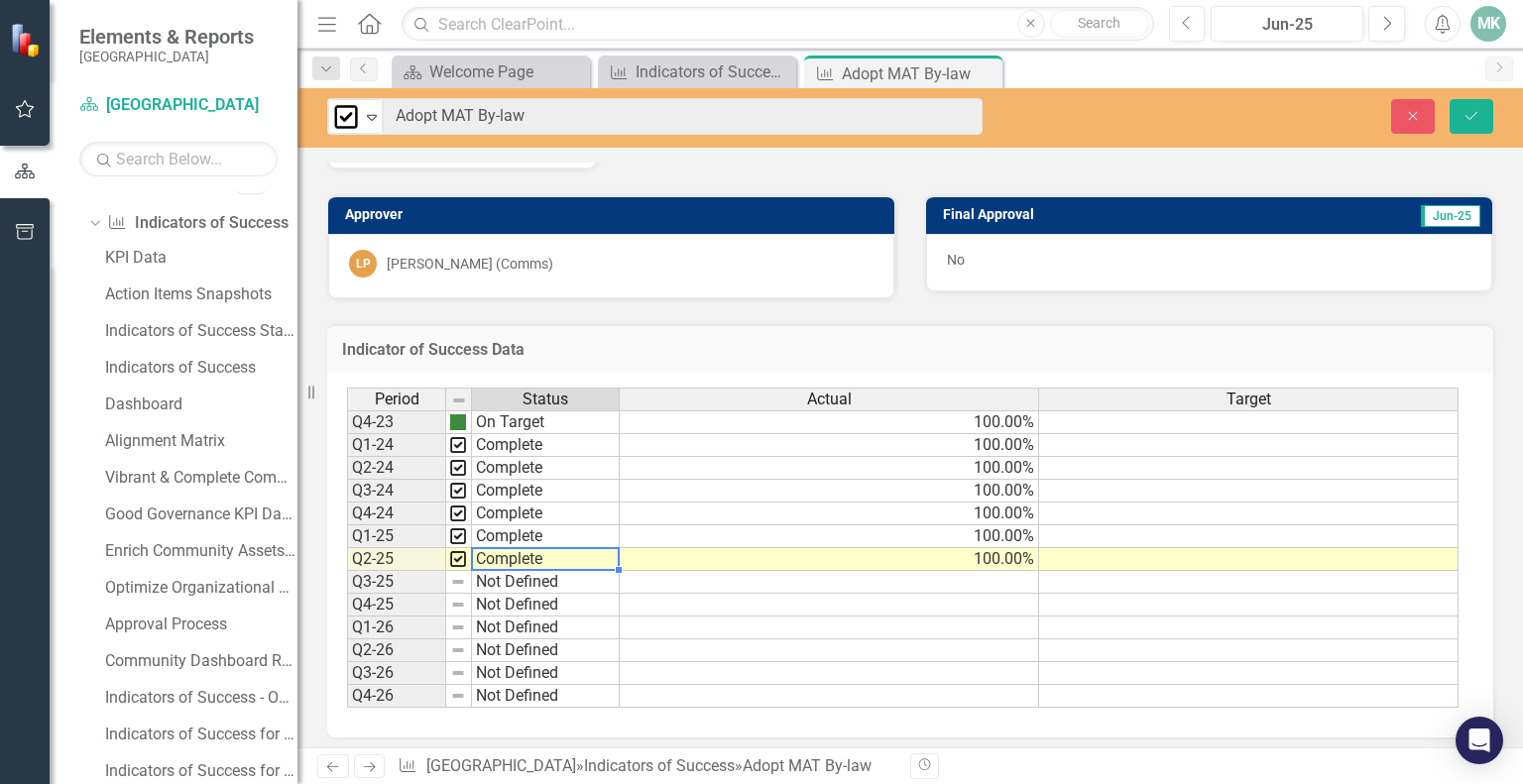 scroll, scrollTop: 1233, scrollLeft: 0, axis: vertical 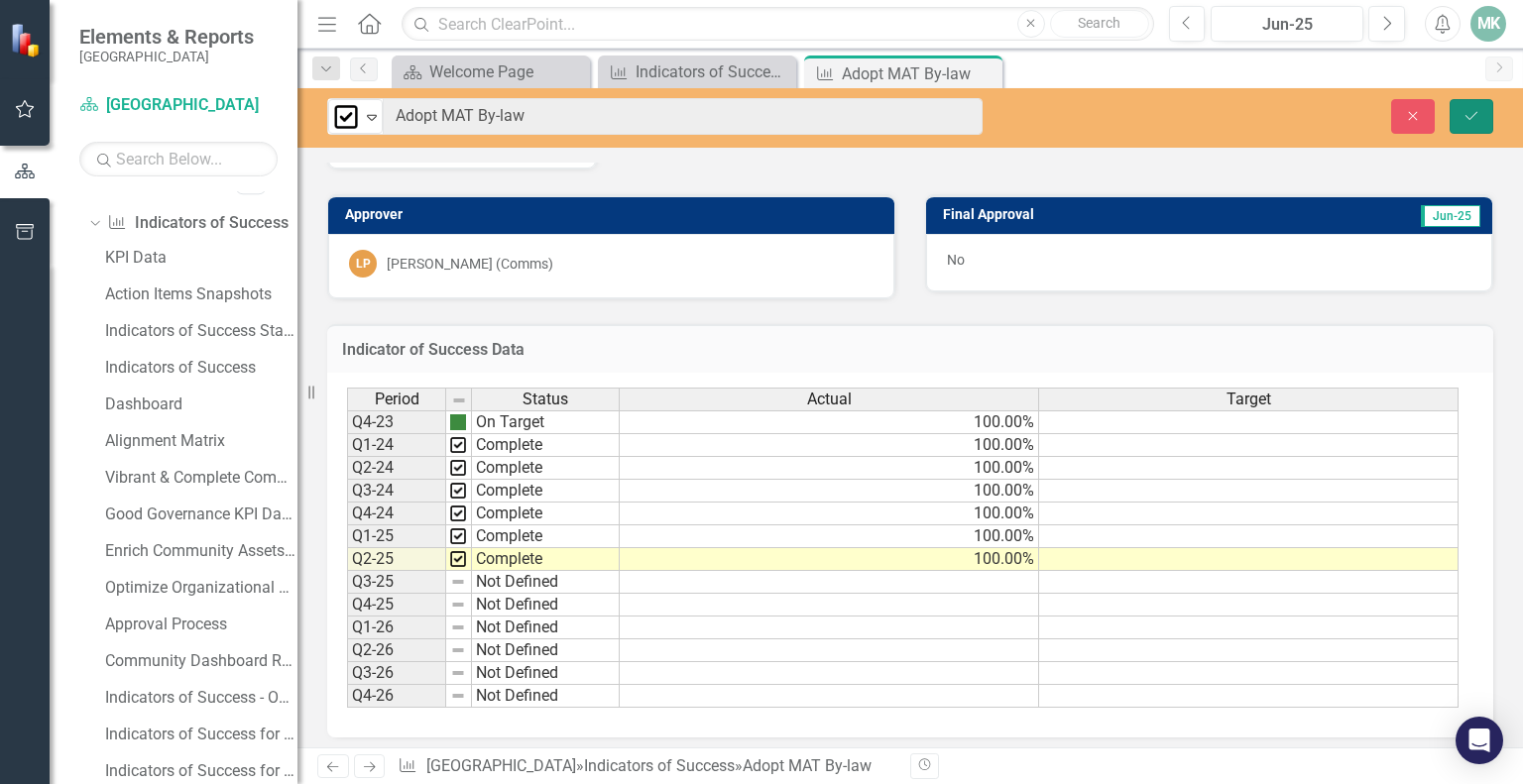 click on "Save" 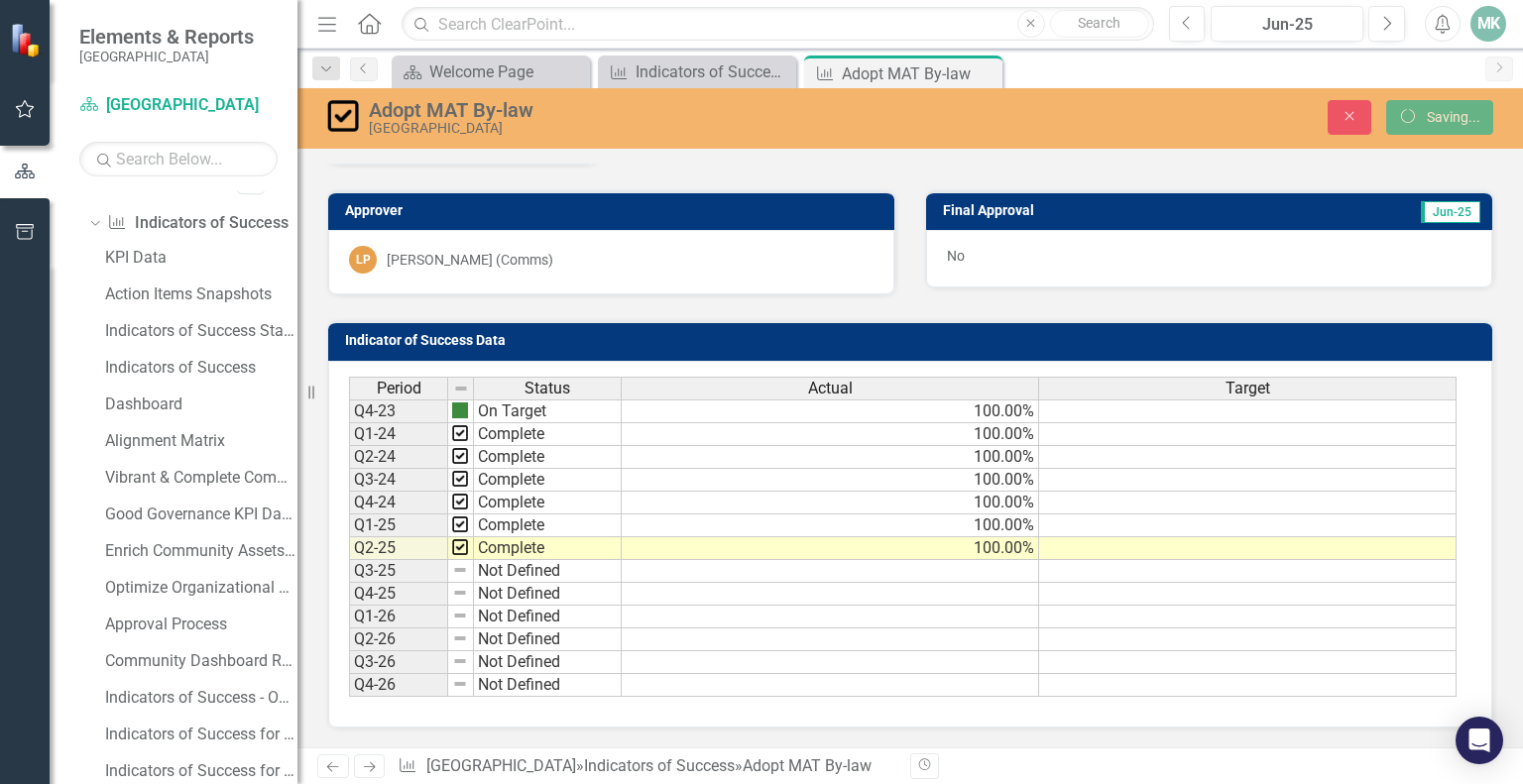scroll, scrollTop: 808, scrollLeft: 0, axis: vertical 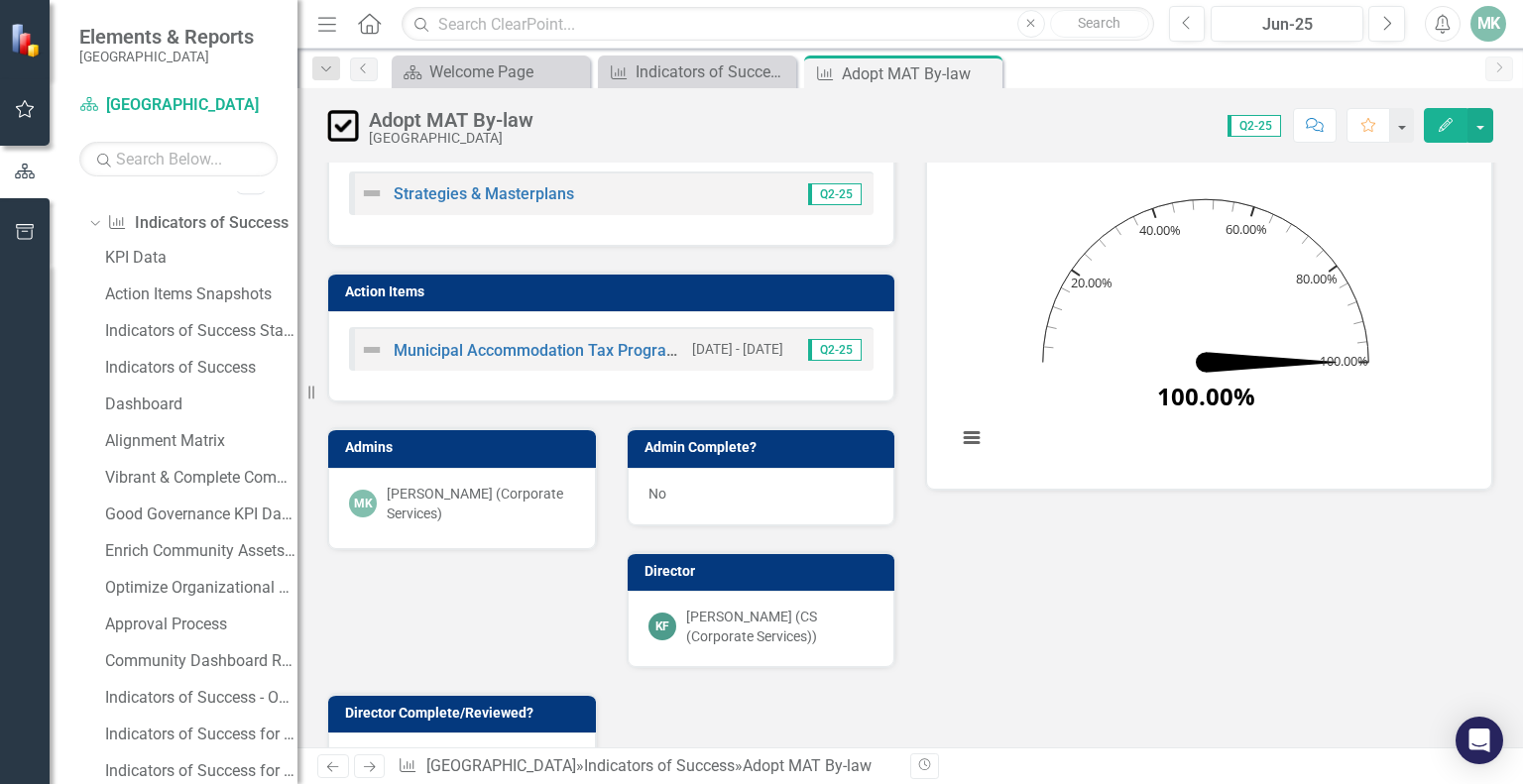 click on "No" at bounding box center (762, 497) 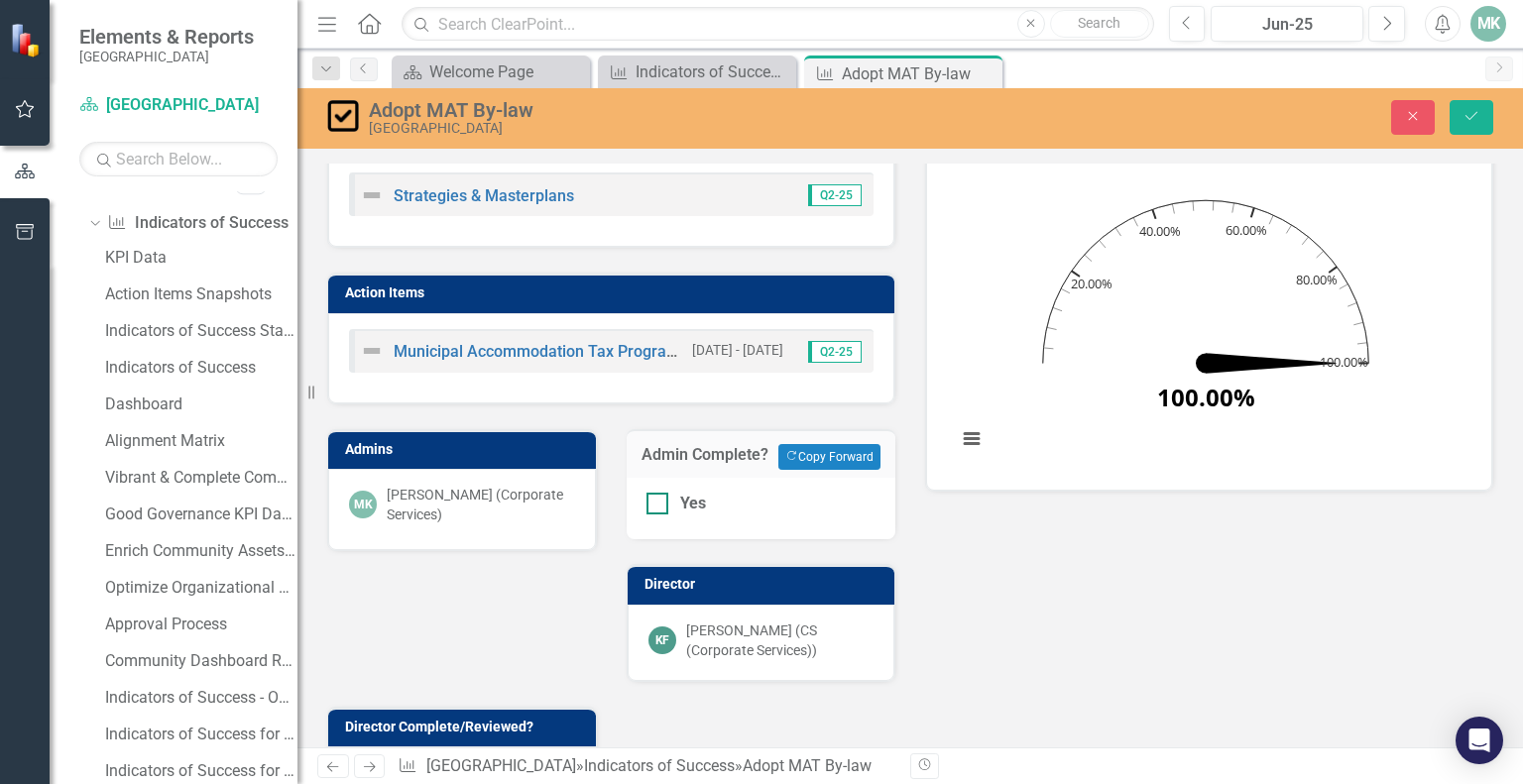 click at bounding box center [657, 504] 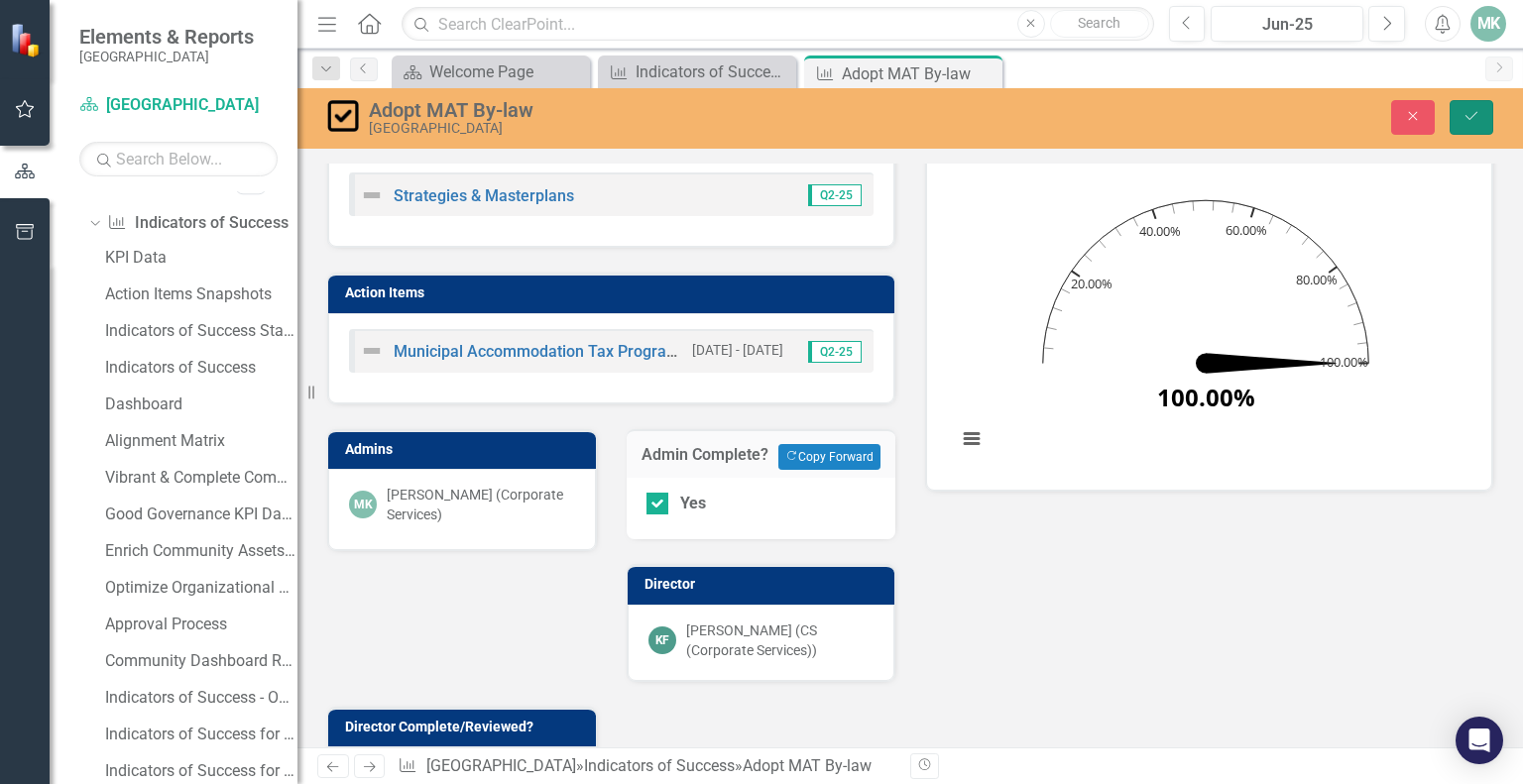 click on "Save" 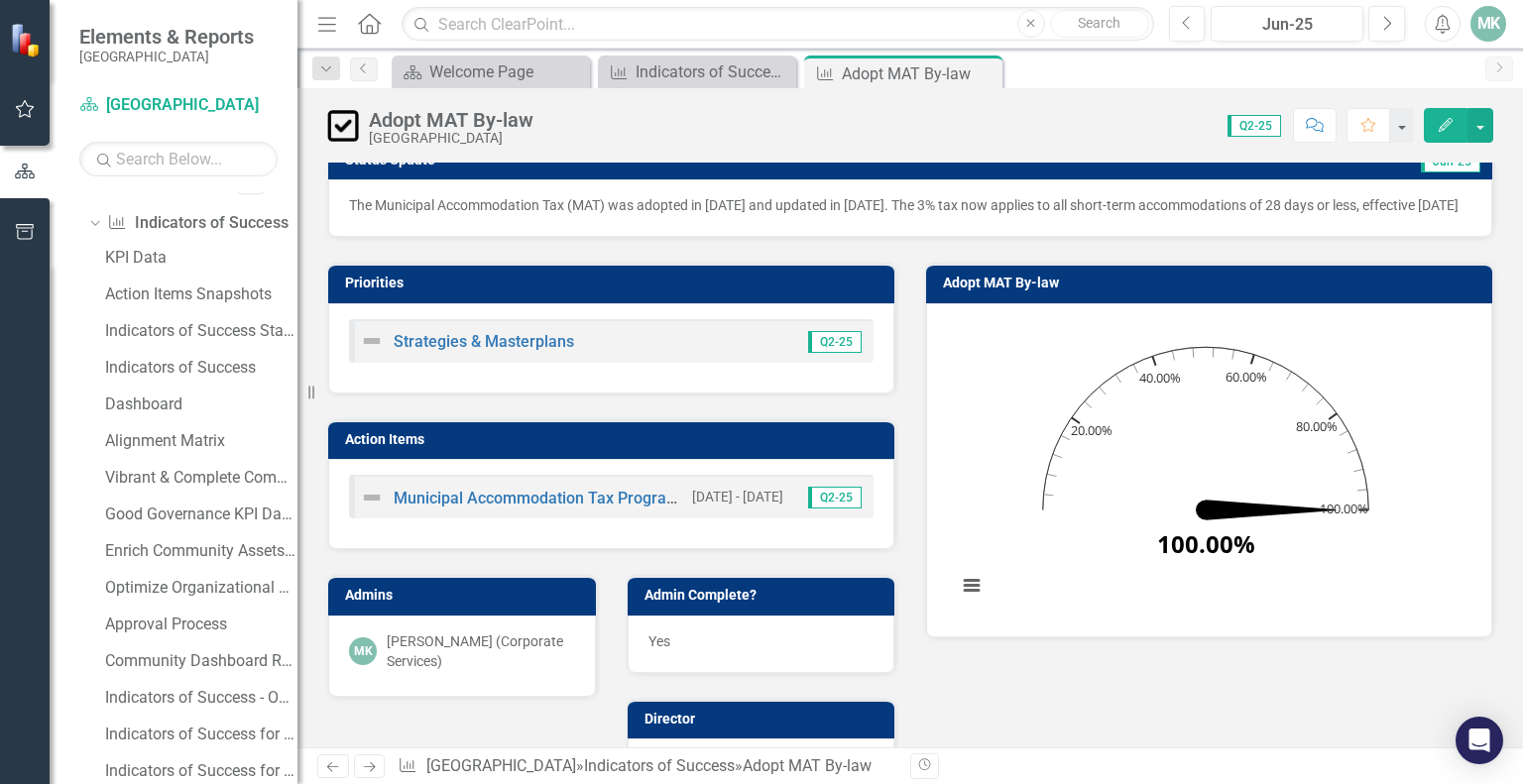 scroll, scrollTop: 0, scrollLeft: 0, axis: both 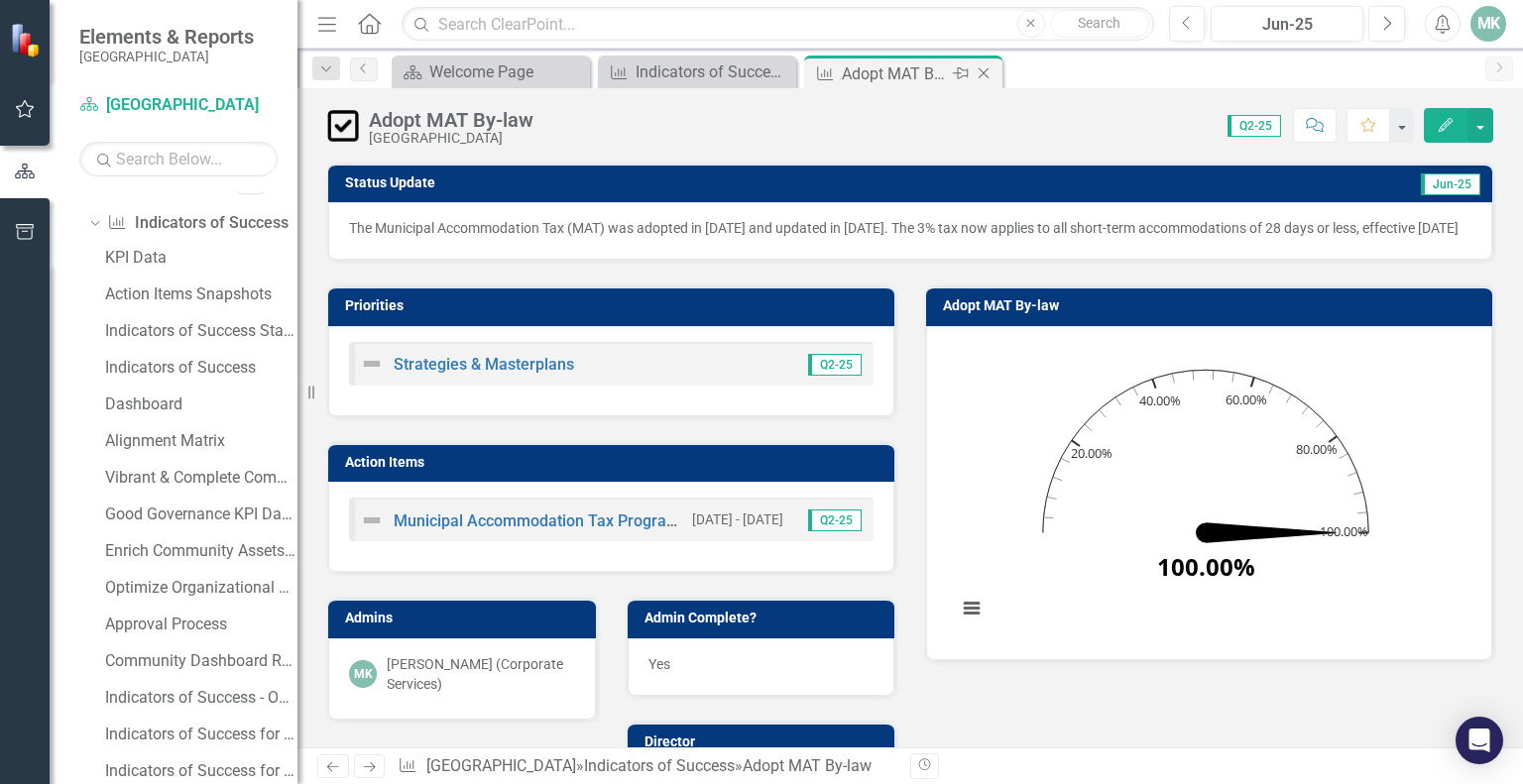 click on "Adopt MAT By-law" at bounding box center [894, 73] 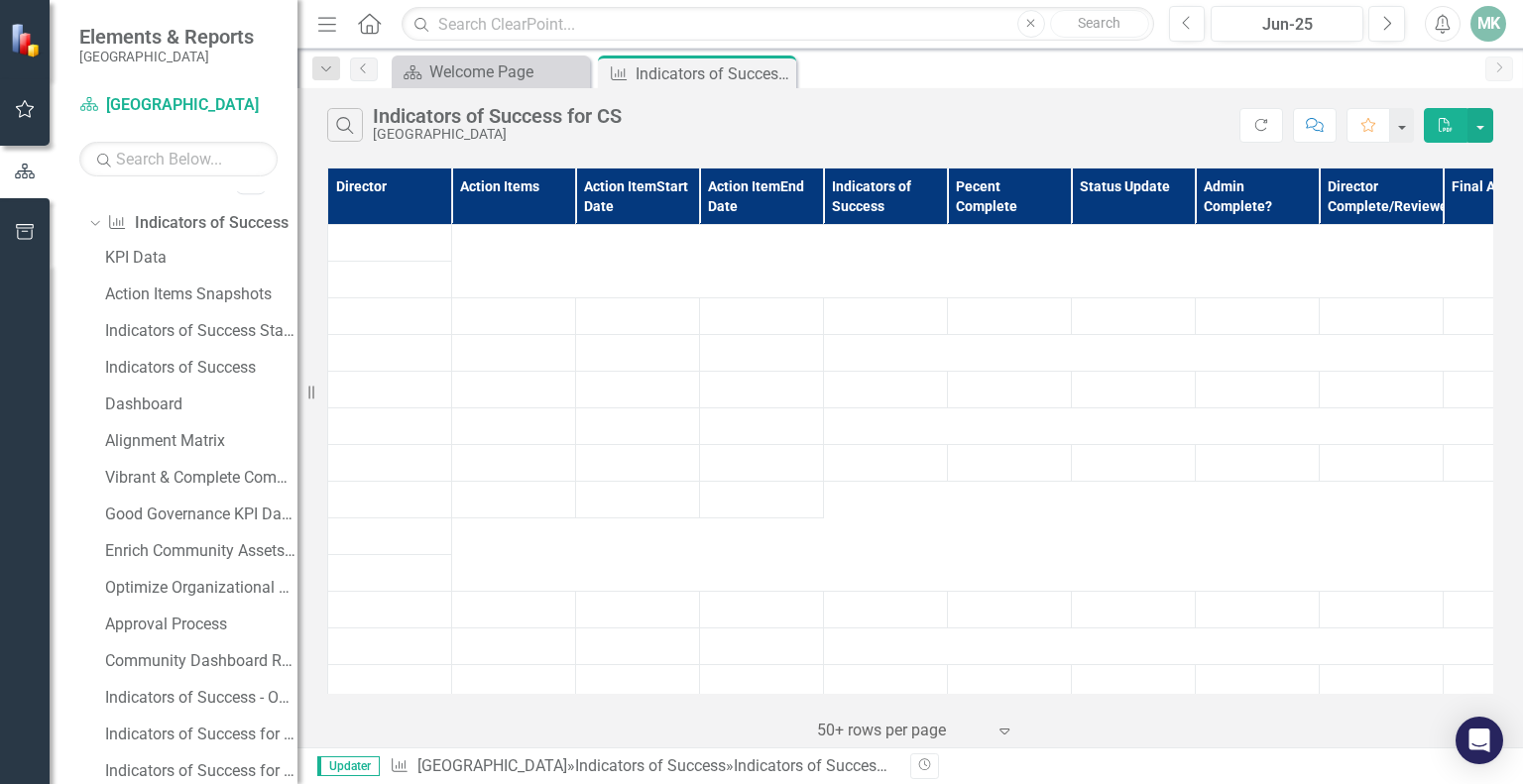 scroll, scrollTop: 245, scrollLeft: 0, axis: vertical 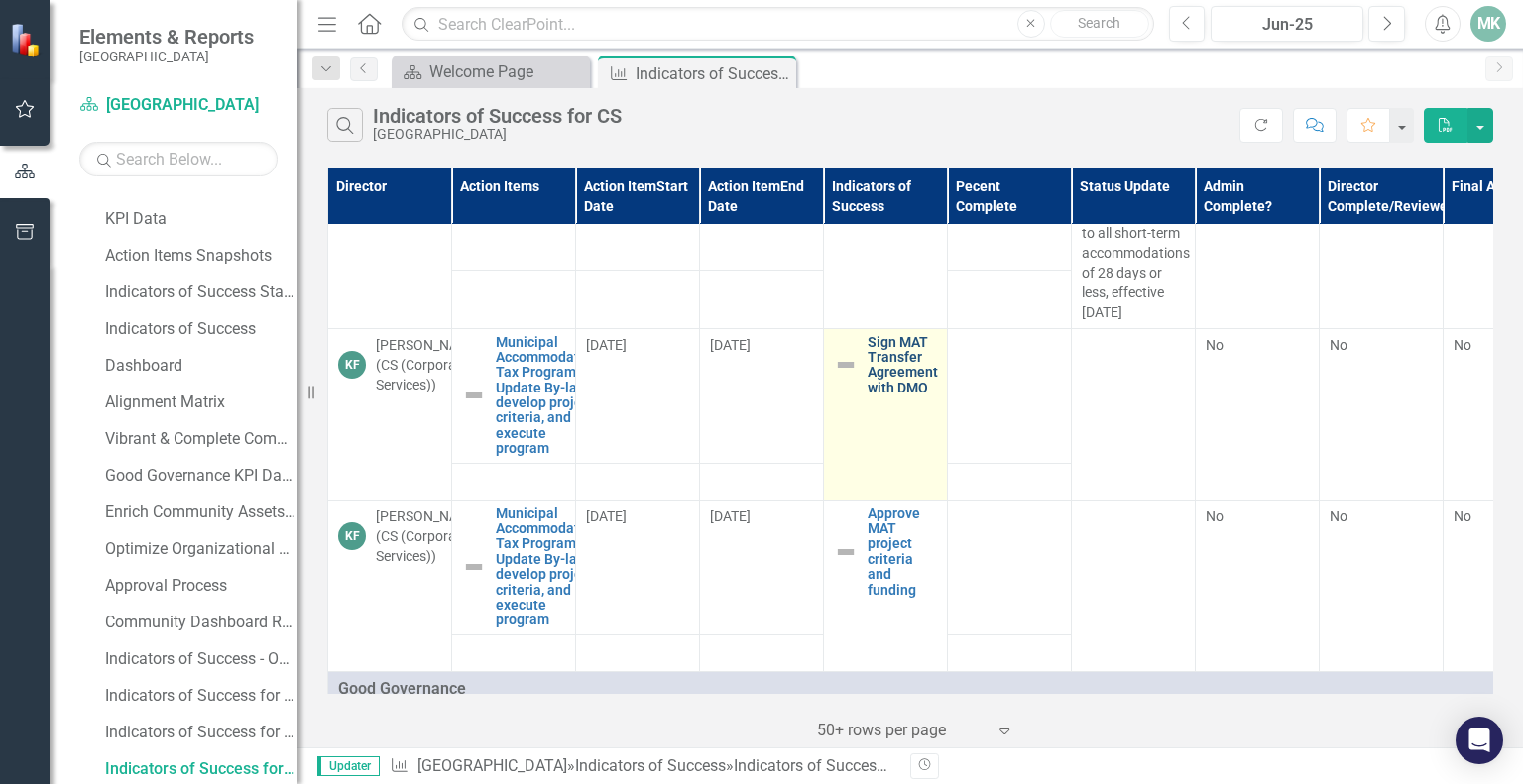 click on "Sign MAT Transfer Agreement with DMO" at bounding box center (902, 366) 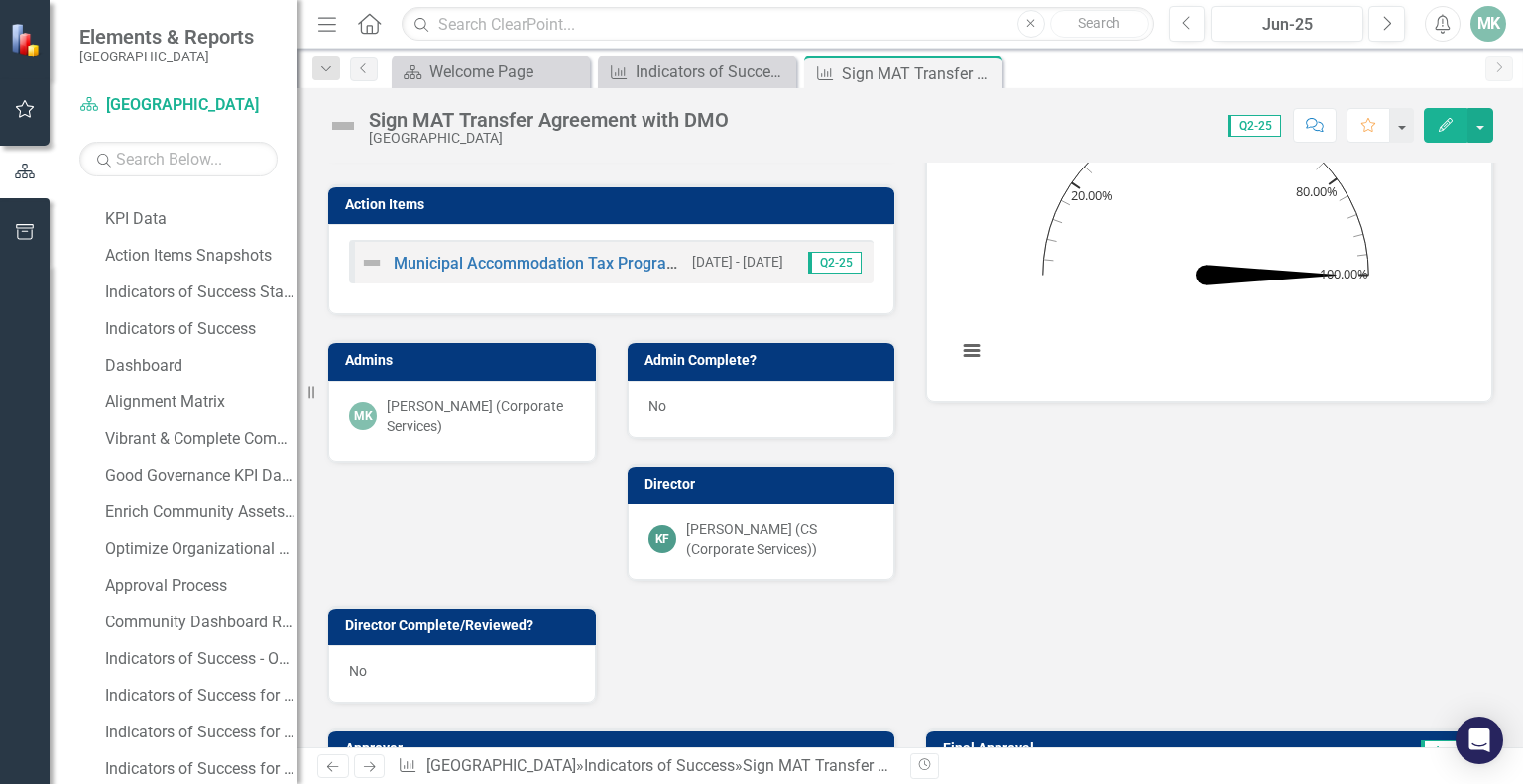 scroll, scrollTop: 0, scrollLeft: 0, axis: both 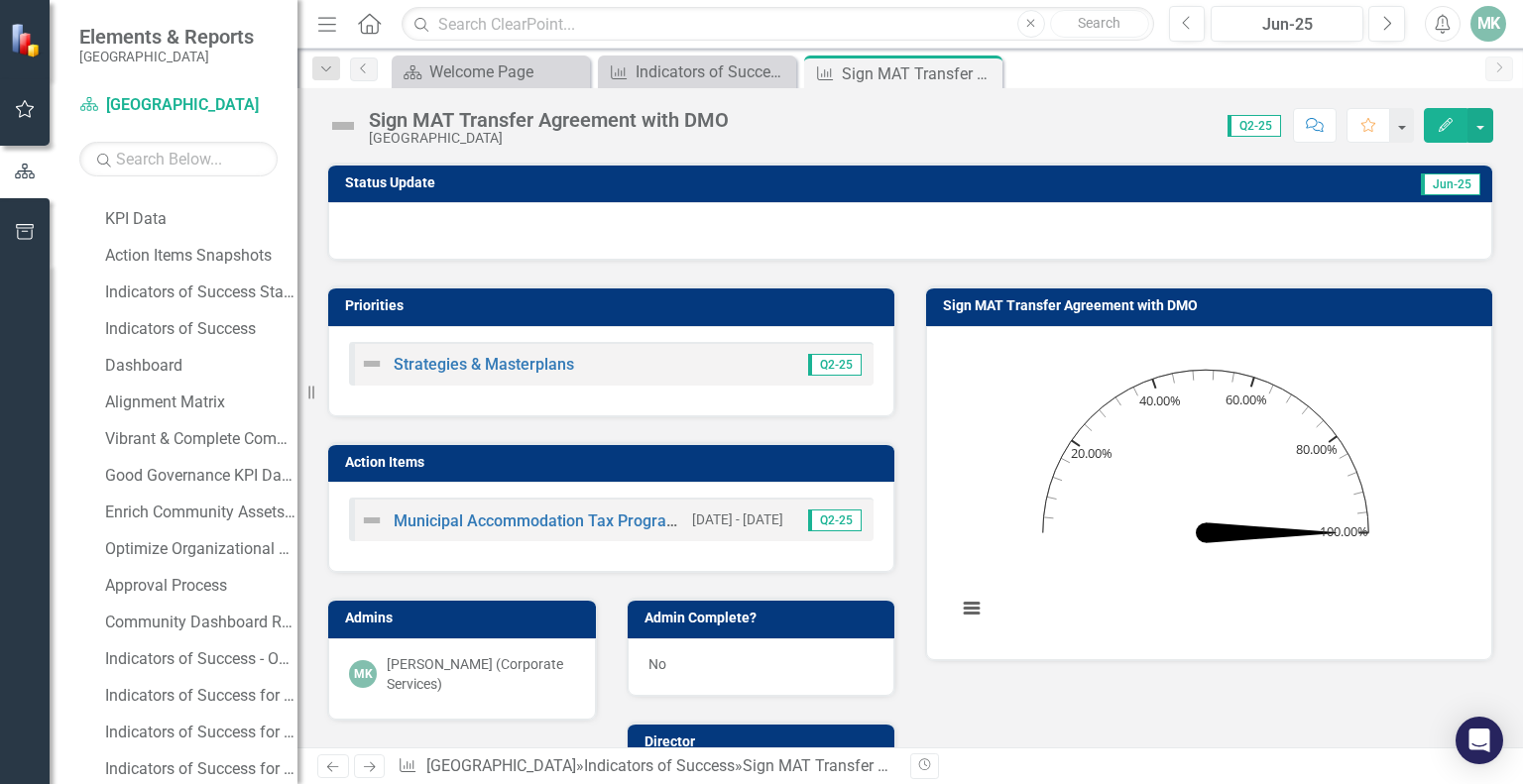 click on "Status Update" at bounding box center [683, 182] 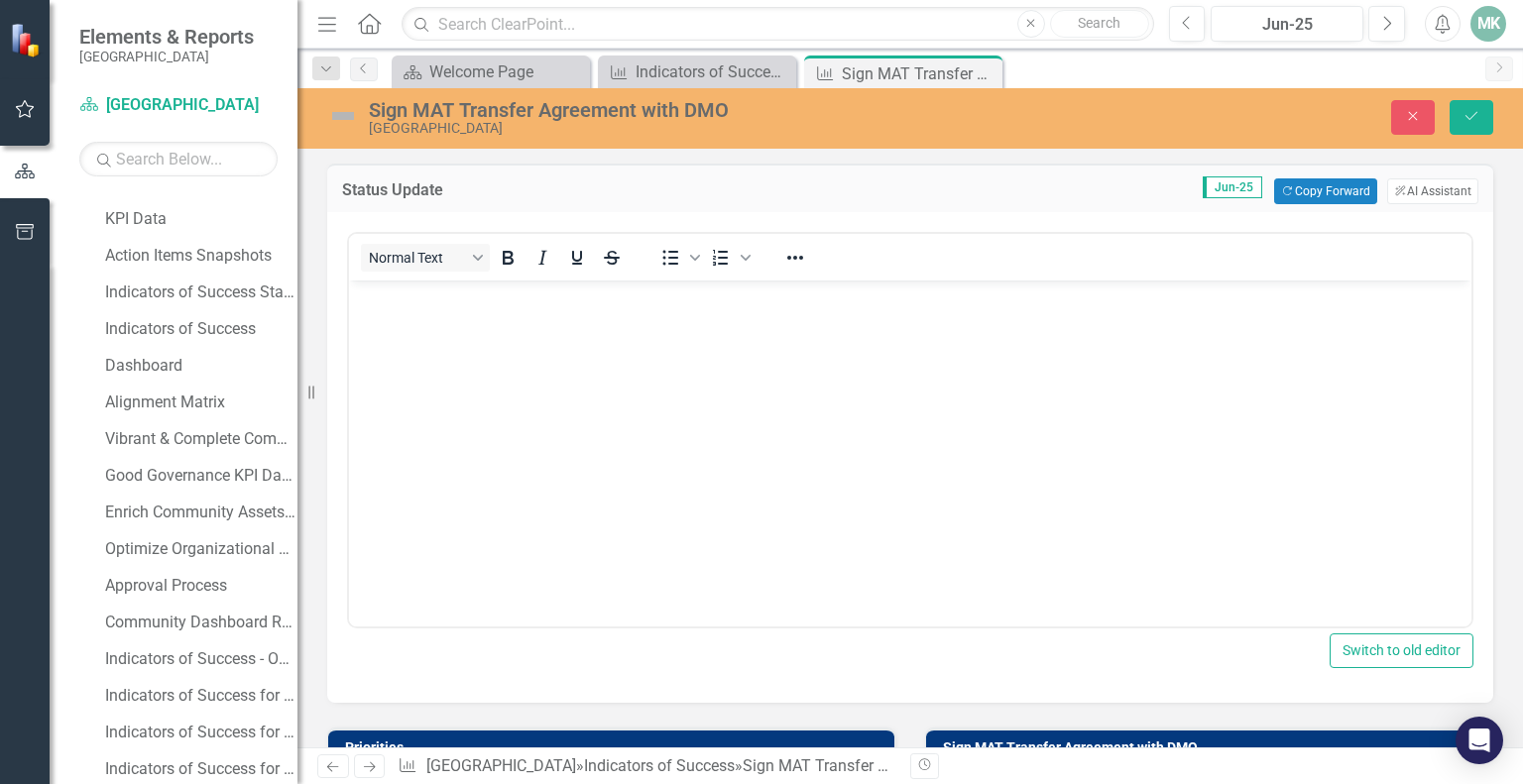 scroll, scrollTop: 0, scrollLeft: 0, axis: both 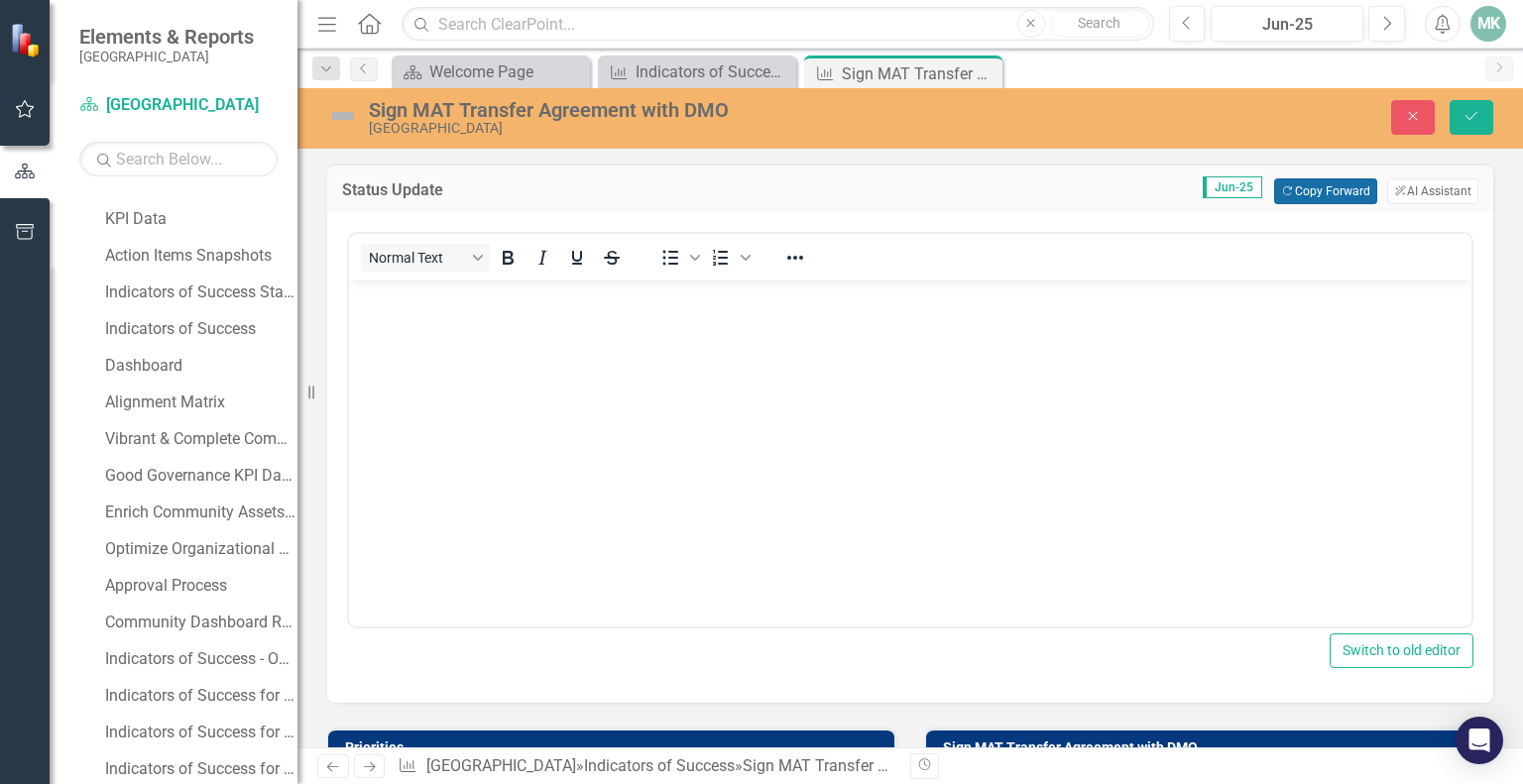 click on "Copy Forward  Copy Forward" at bounding box center (1325, 191) 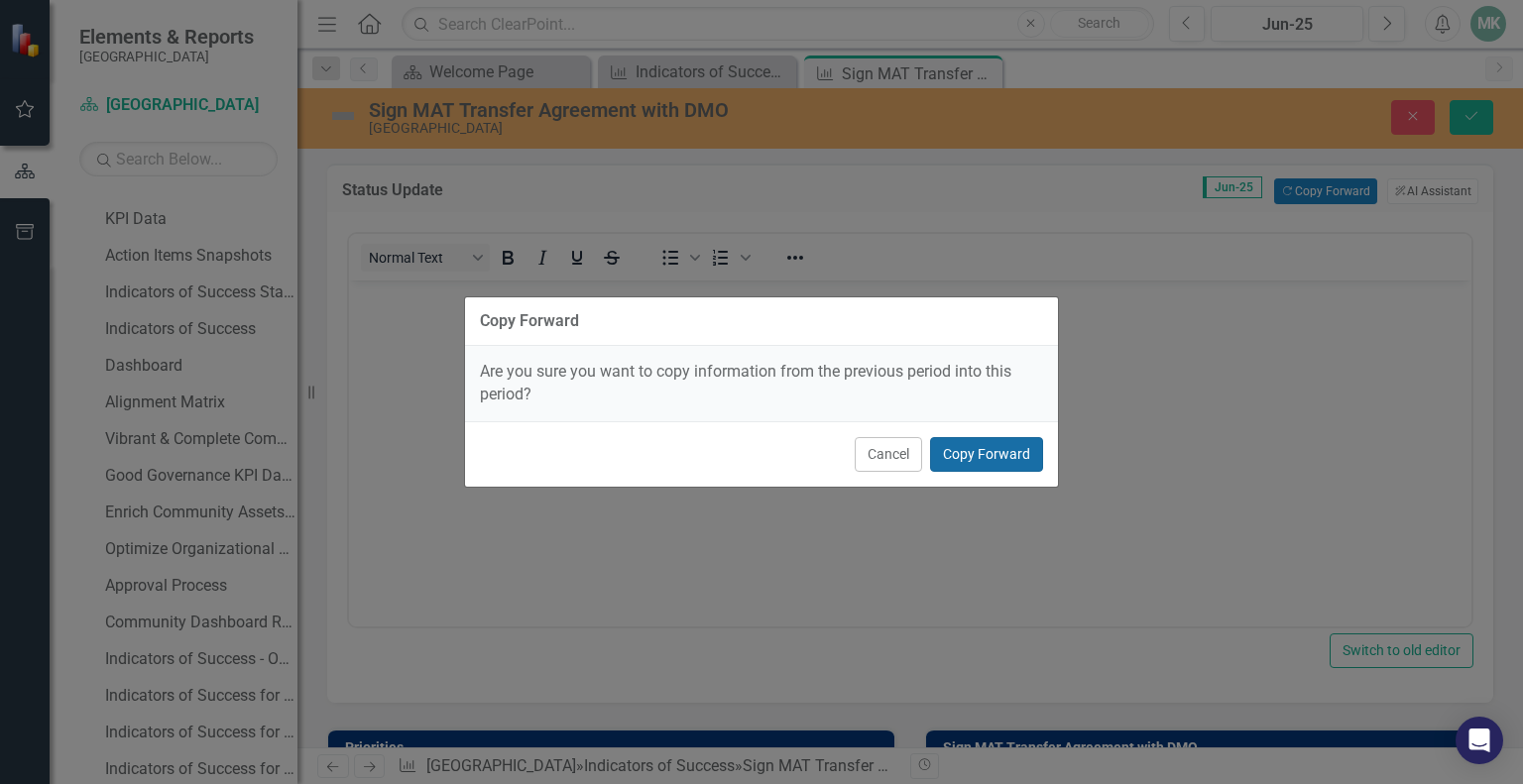 click on "Copy Forward" at bounding box center [987, 454] 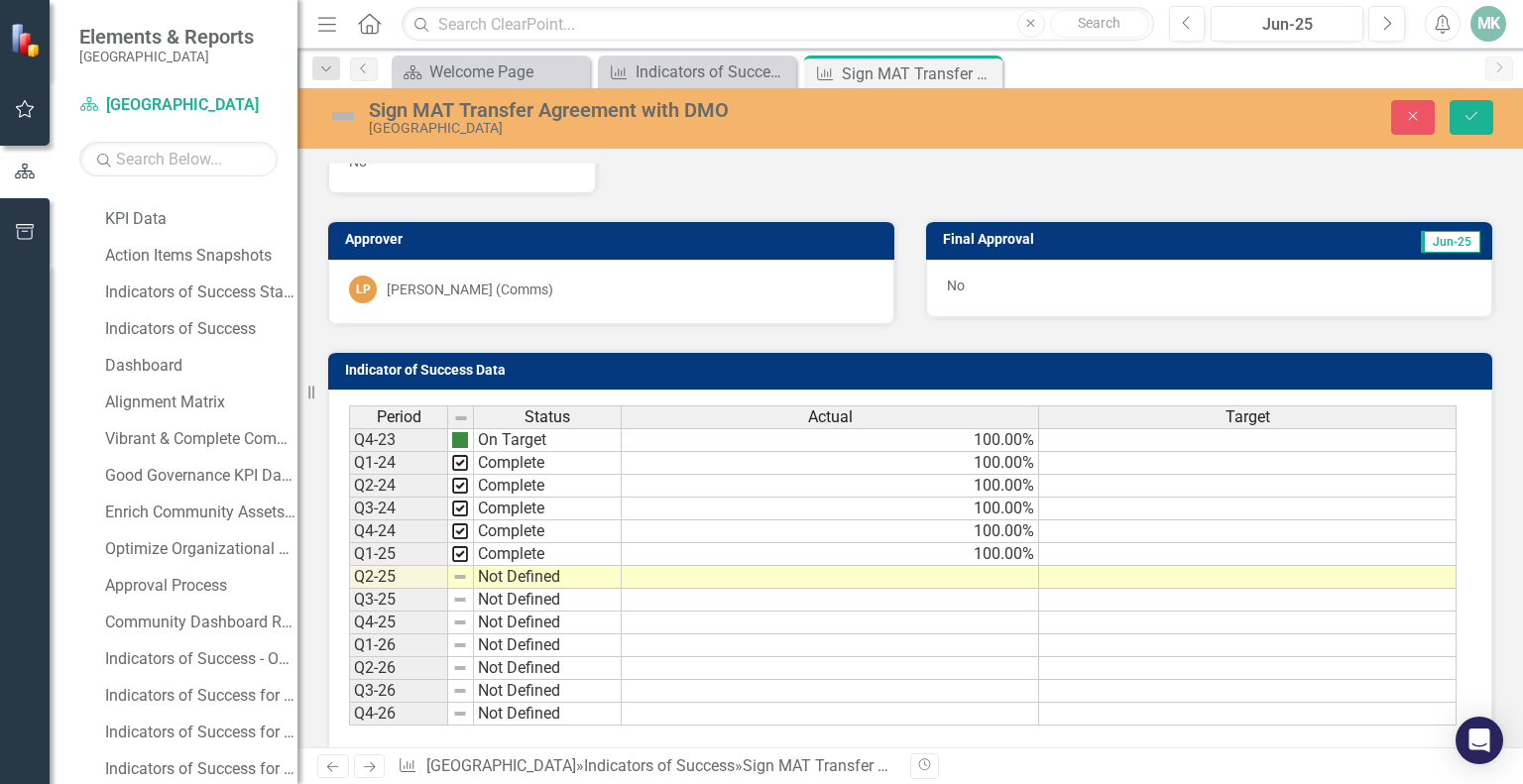 scroll, scrollTop: 1229, scrollLeft: 0, axis: vertical 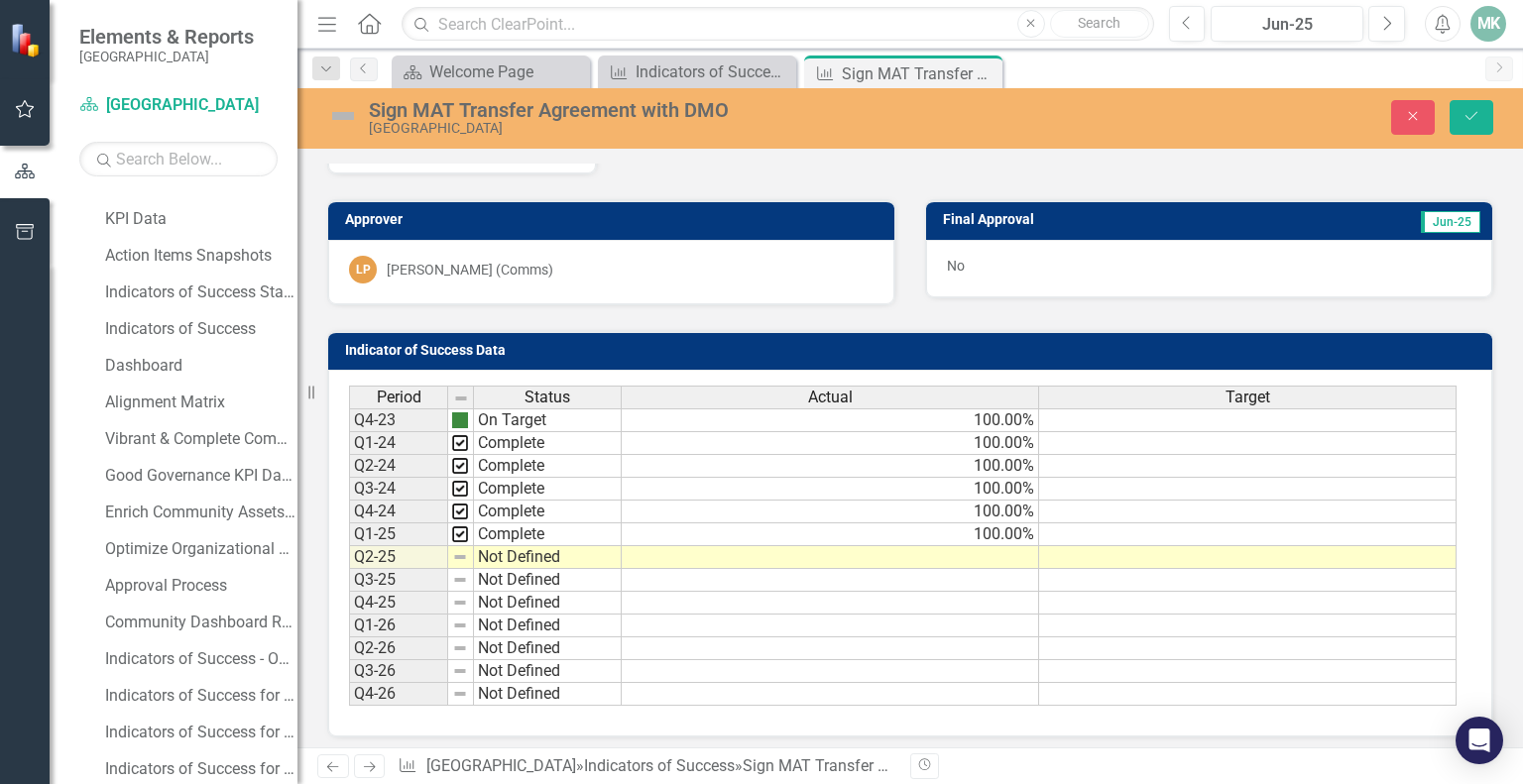 click at bounding box center (830, 557) 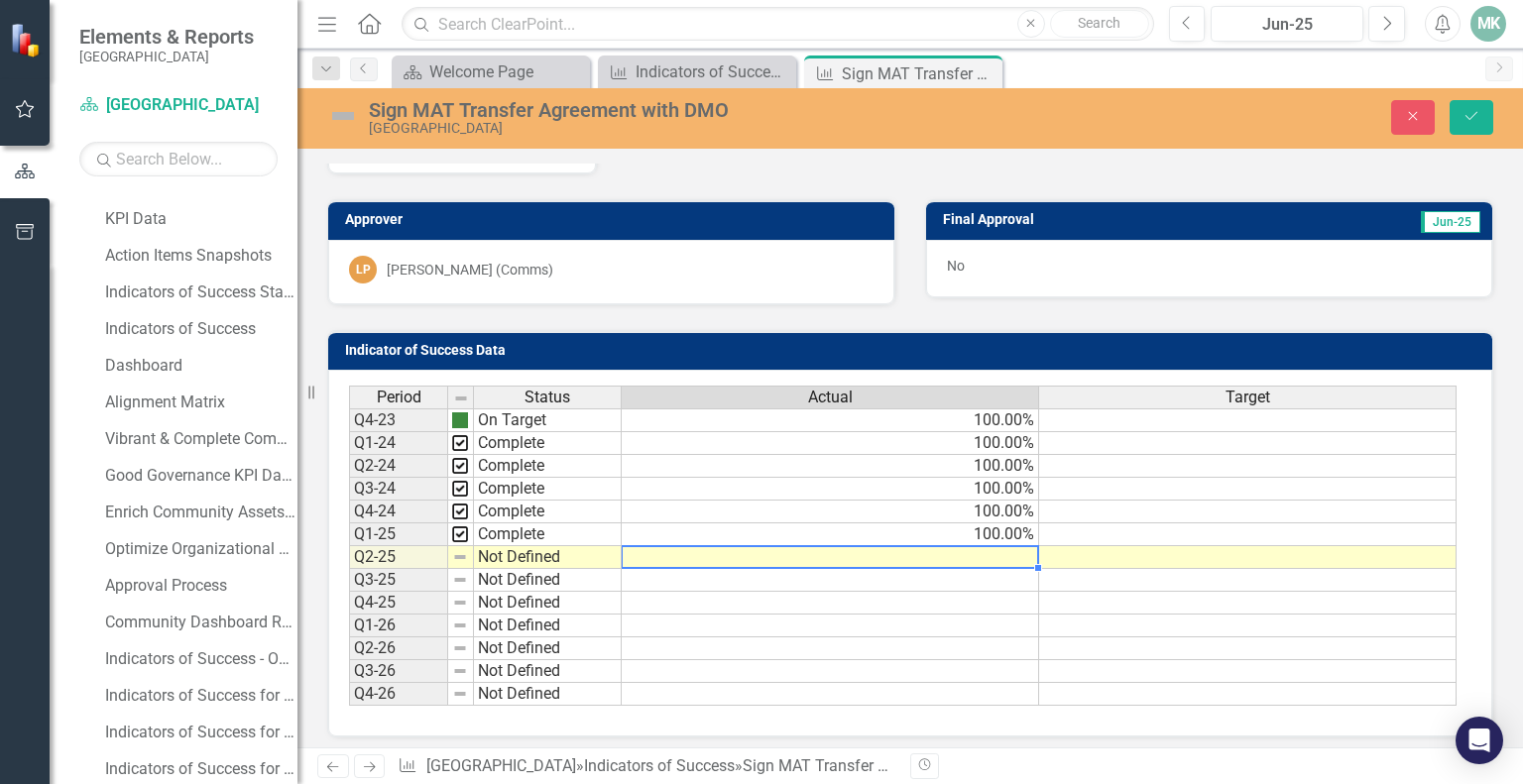 click at bounding box center [830, 557] 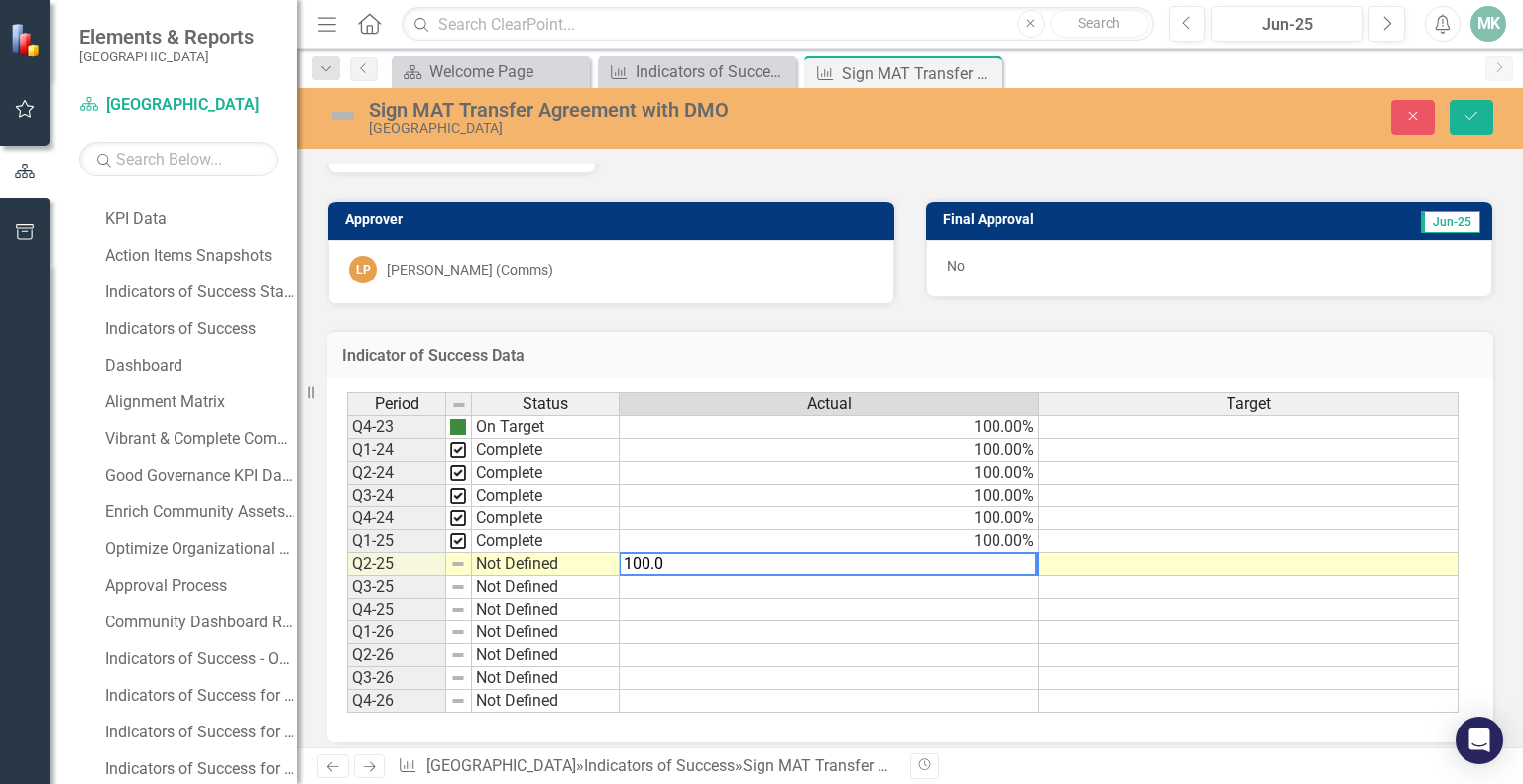 type on "100.00" 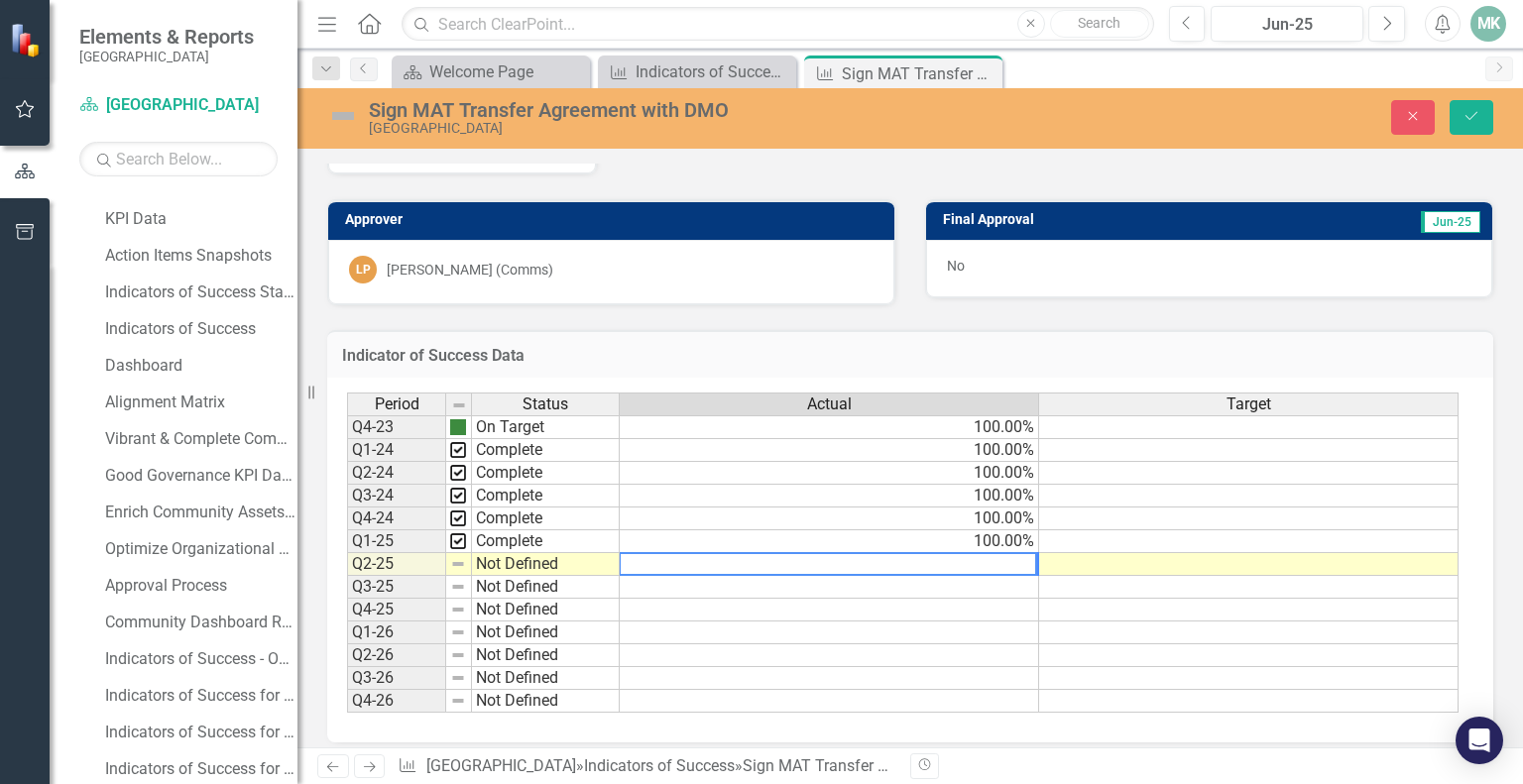 type 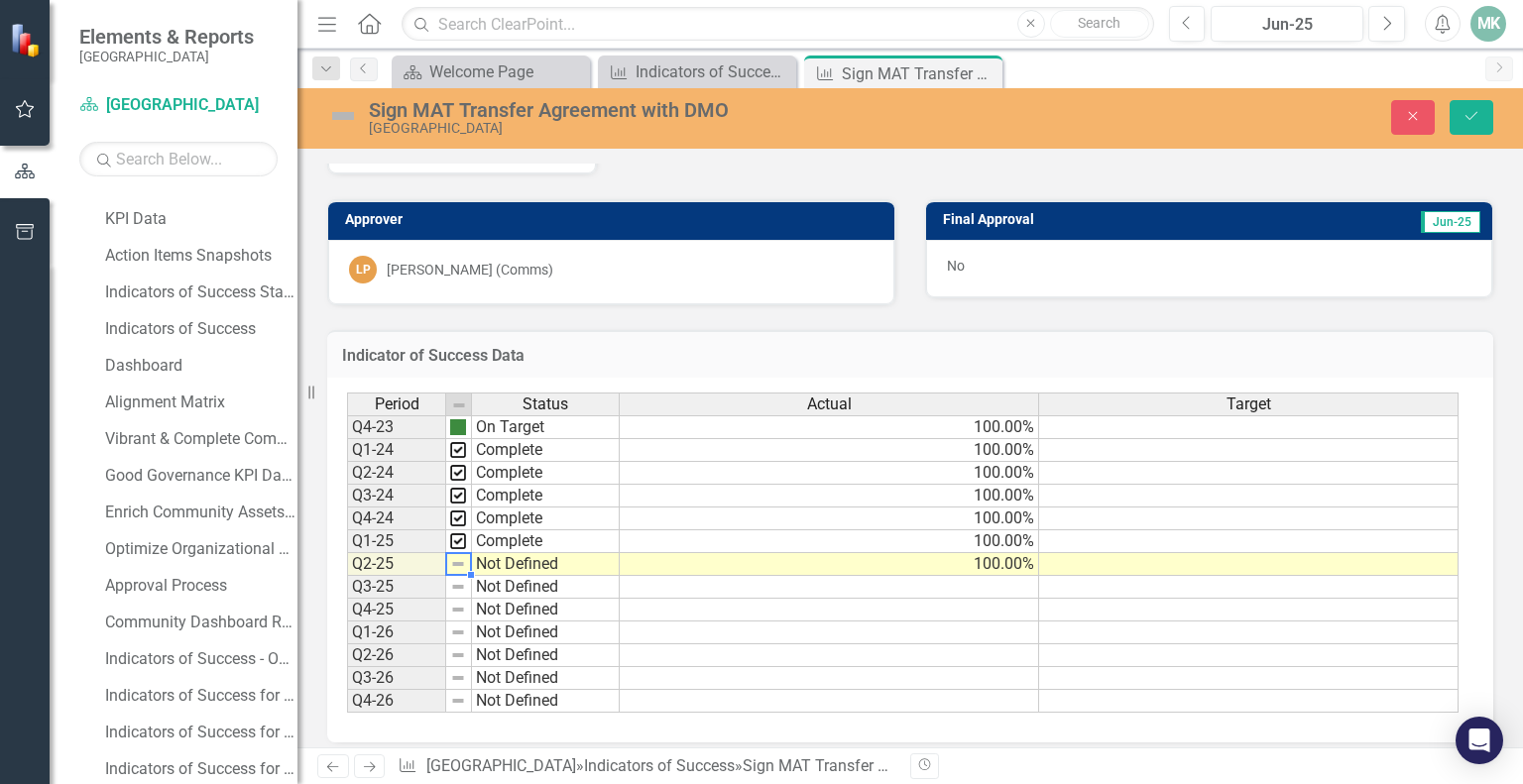 click at bounding box center (458, 564) 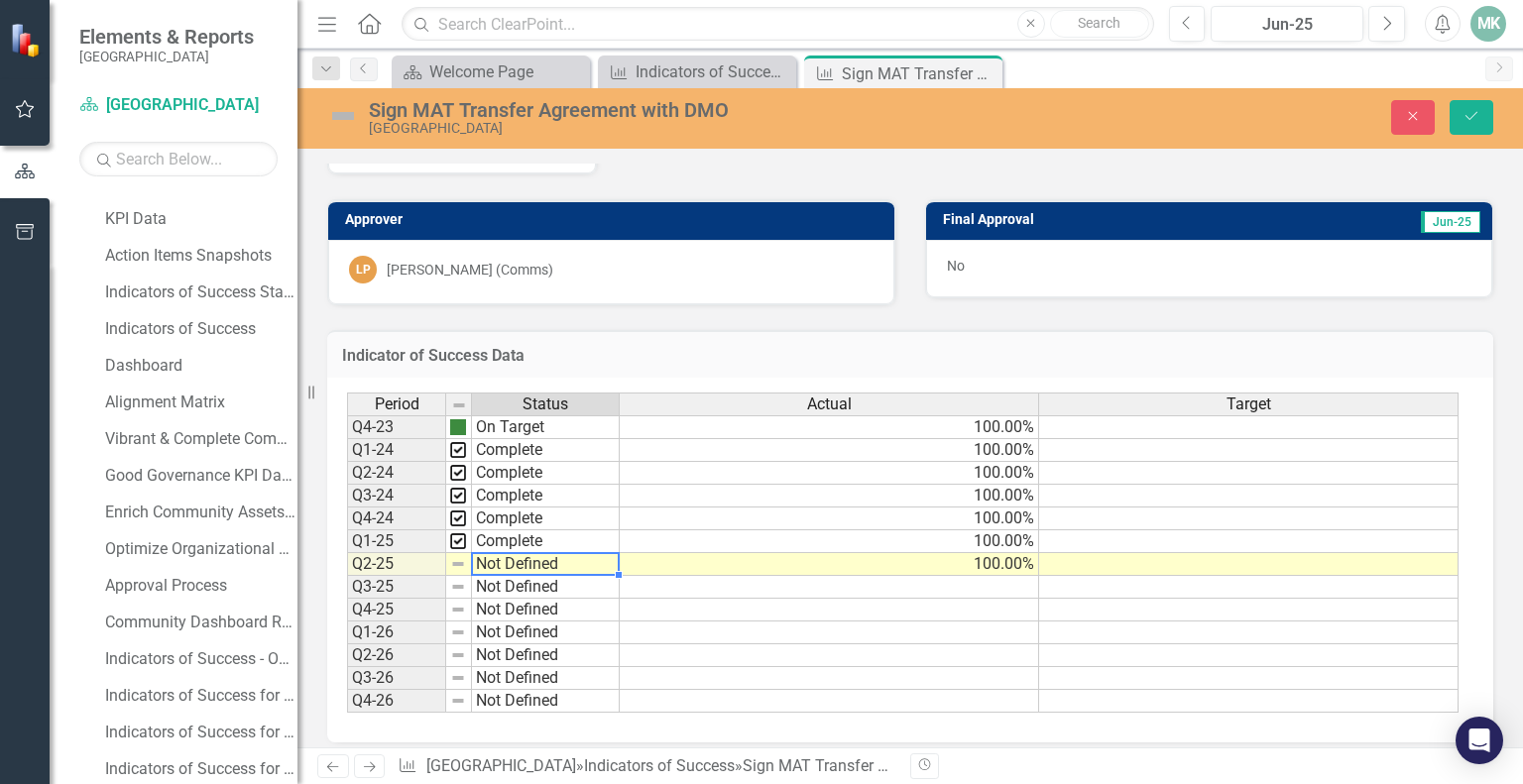 click on "Not Defined" at bounding box center [545, 564] 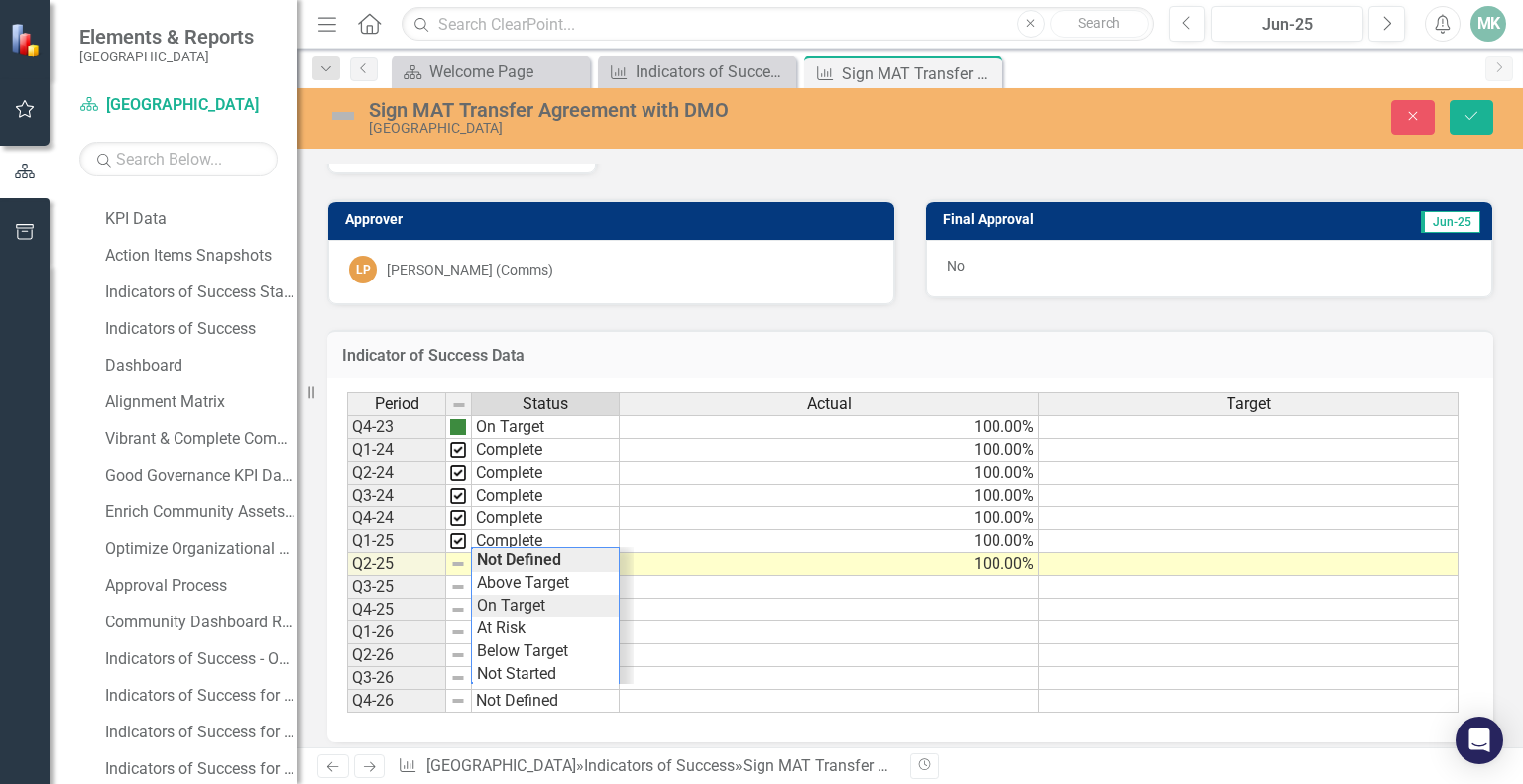 scroll, scrollTop: 46, scrollLeft: 0, axis: vertical 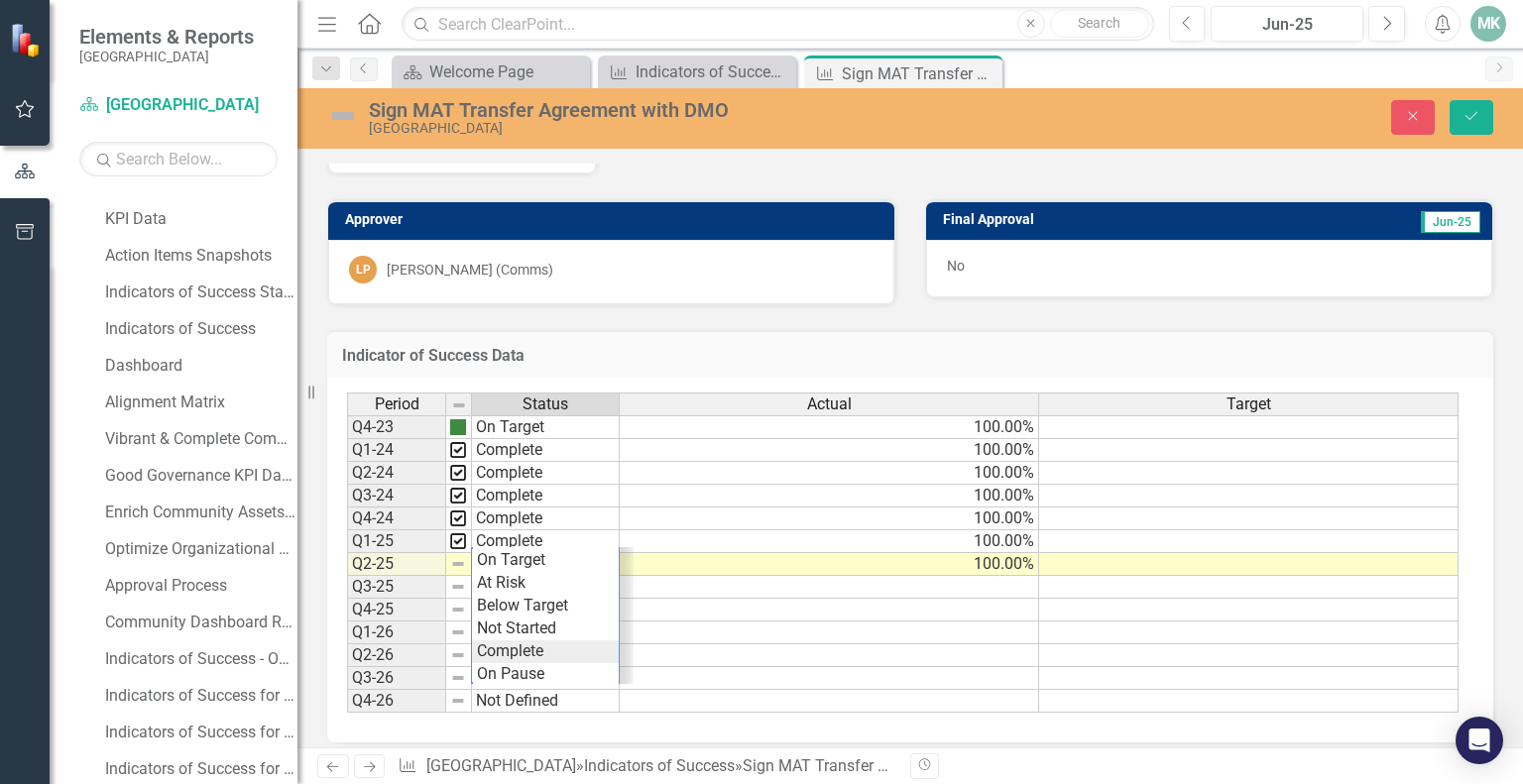 type on "Complete" 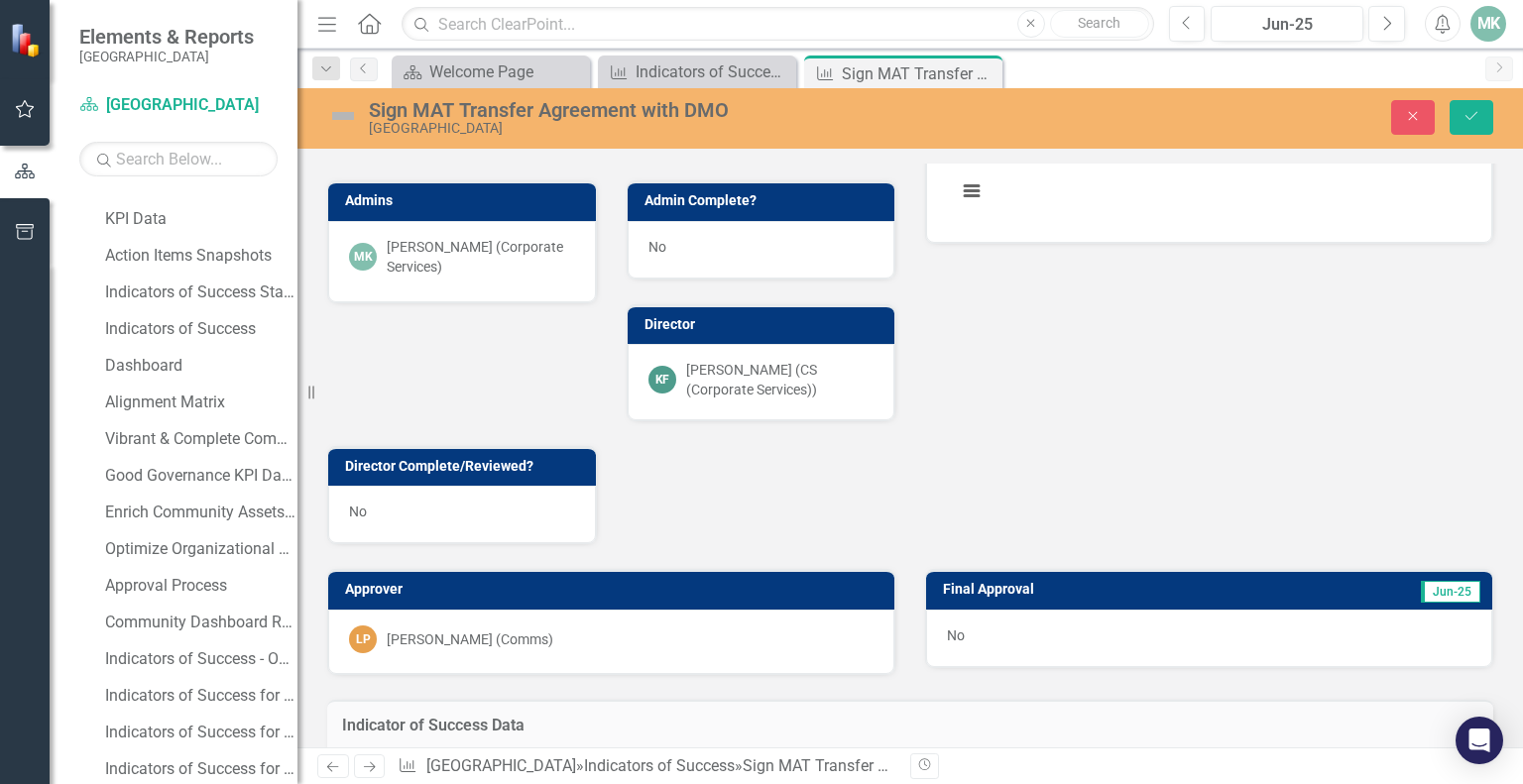 scroll, scrollTop: 857, scrollLeft: 0, axis: vertical 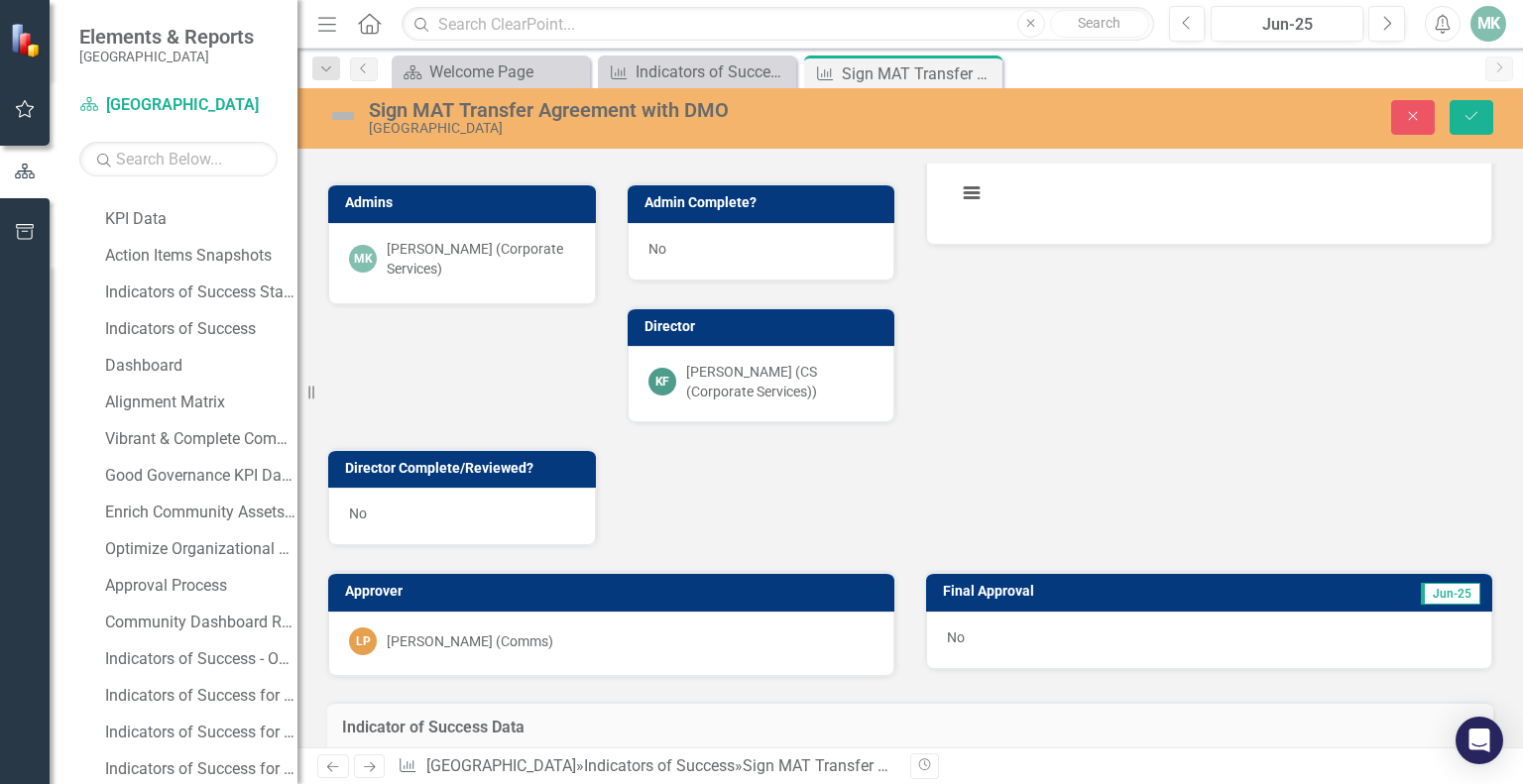 click on "No" at bounding box center (762, 252) 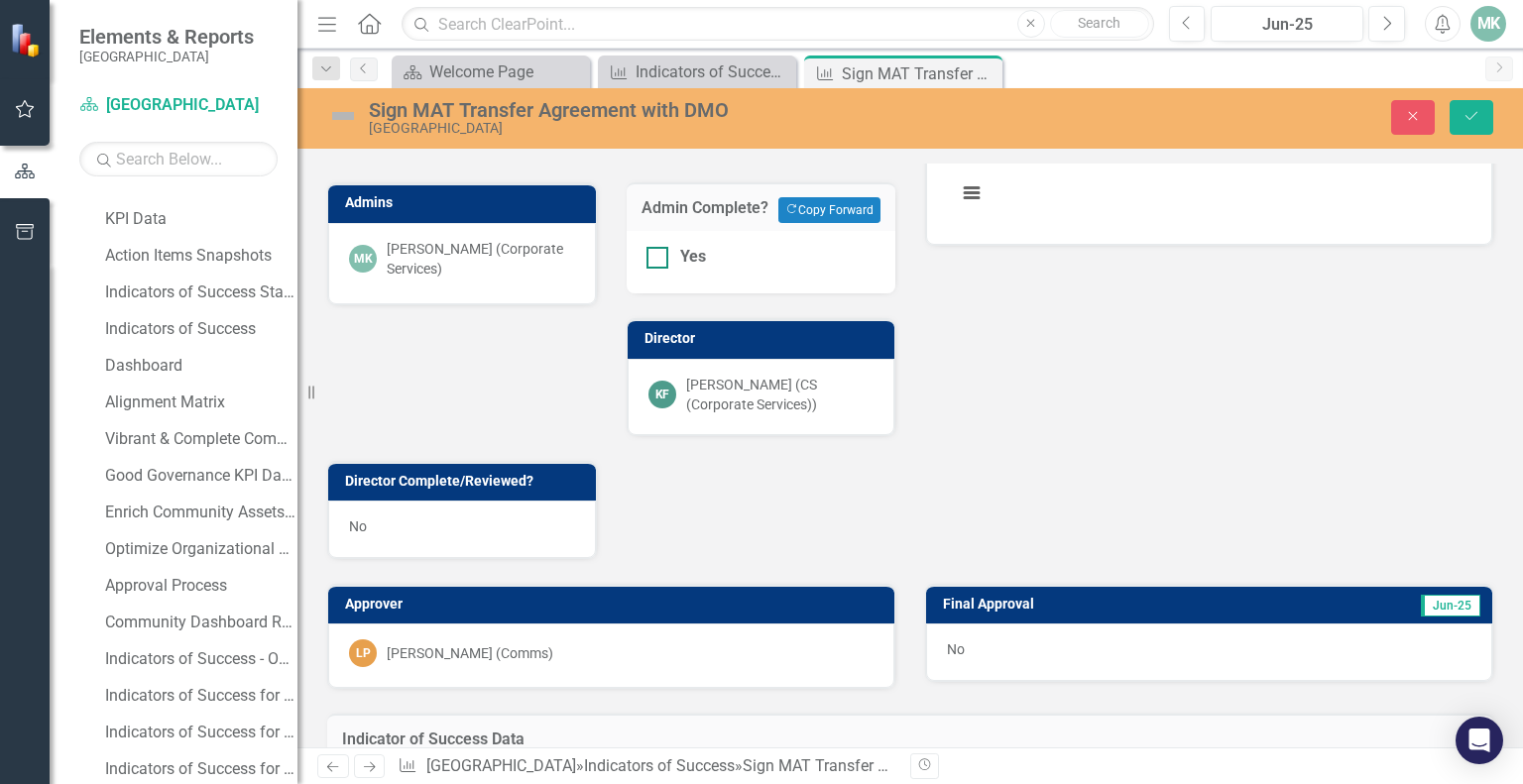 click on "Yes" at bounding box center (652, 253) 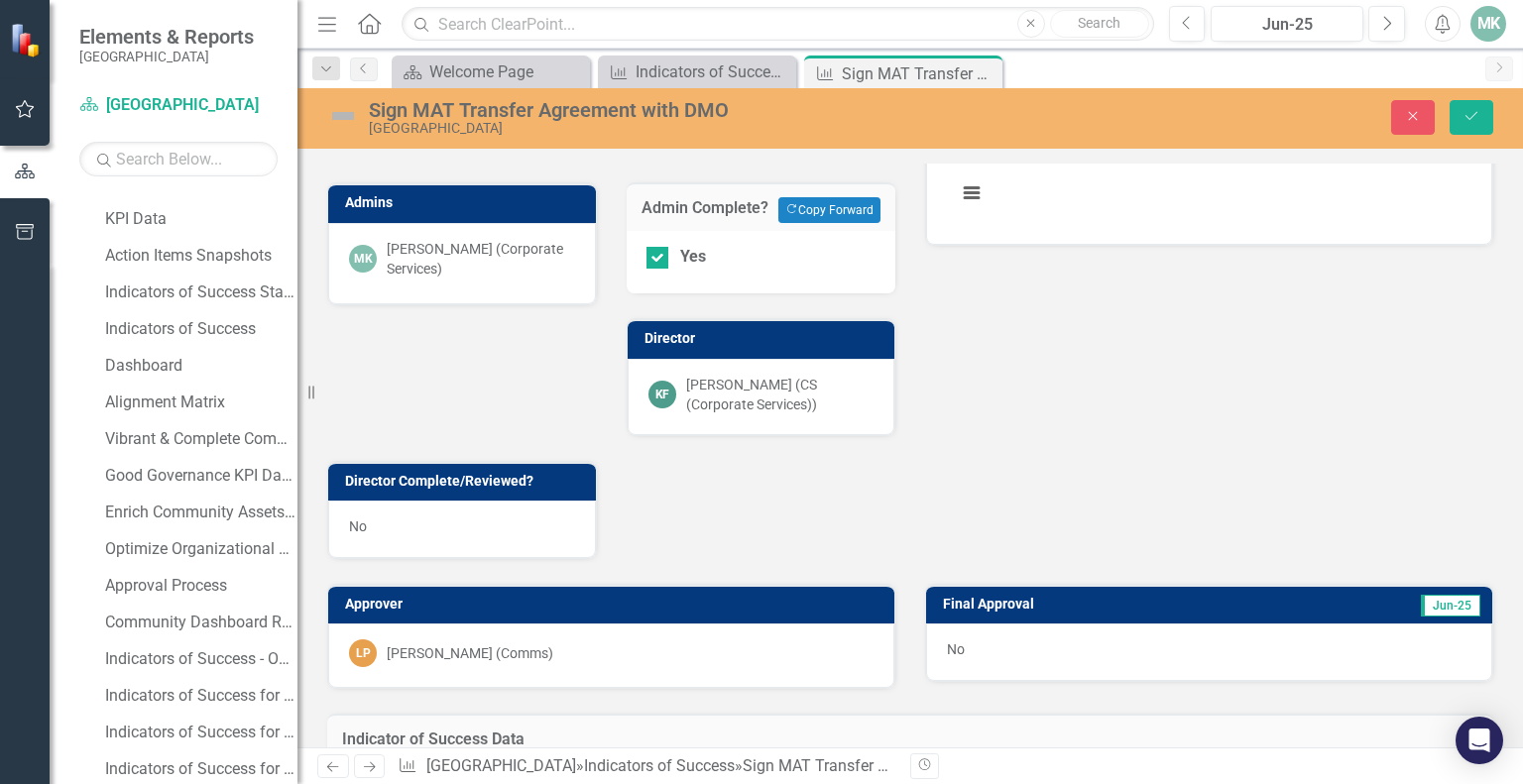 click on "Priorities Strategies & Masterplans Q2-25 Action Items Municipal Accommodation Tax Program: Update By-law, develop project criteria, and execute program [DATE] - [DATE] Q2-25 Admins MK [PERSON_NAME] (Corporate Services) Admin Complete? Copy Forward  Copy Forward  Yes Director KF [PERSON_NAME] (CS (Corporate Services)) Director Complete/Reviewed? No" at bounding box center [611, 201] 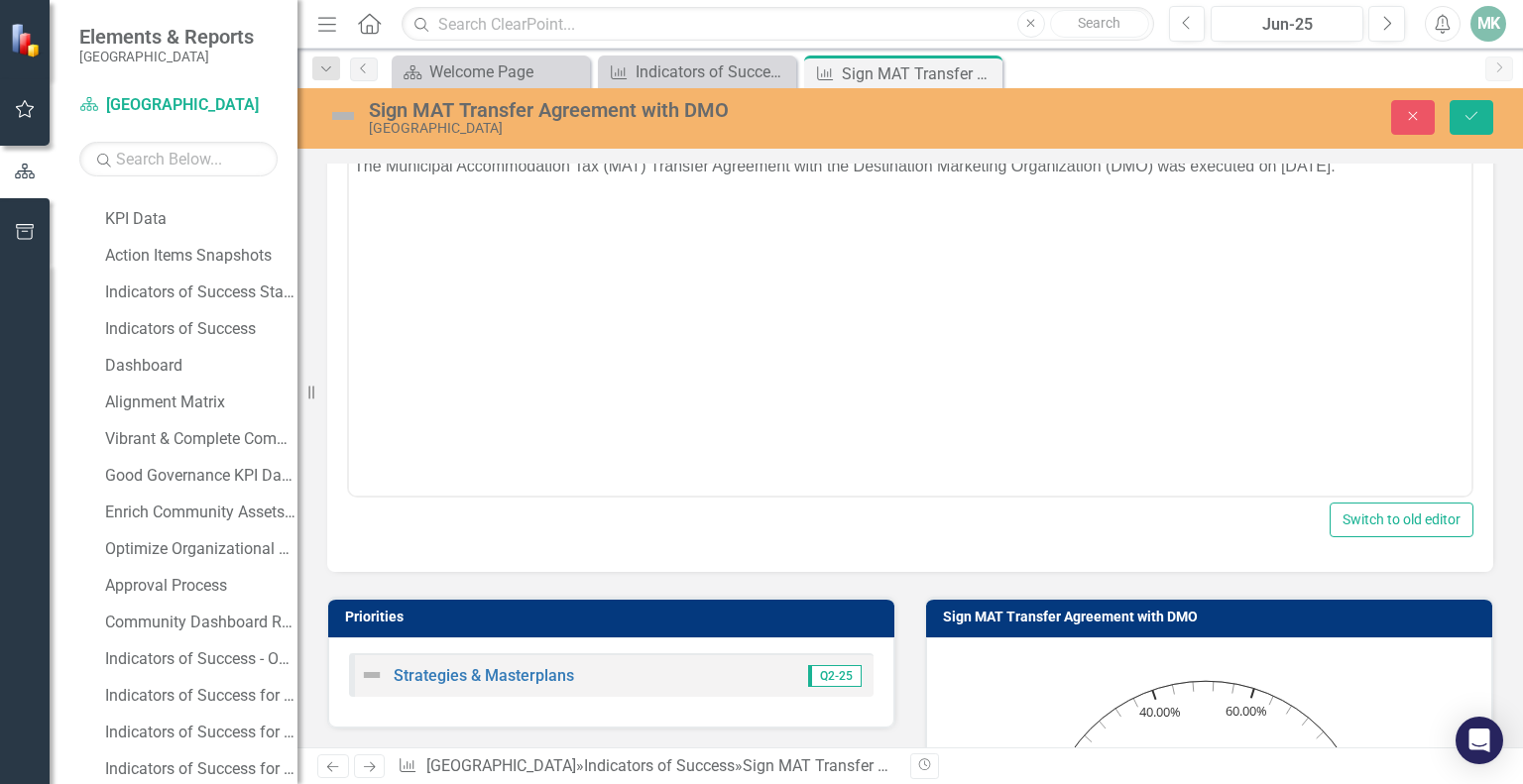 scroll, scrollTop: 0, scrollLeft: 0, axis: both 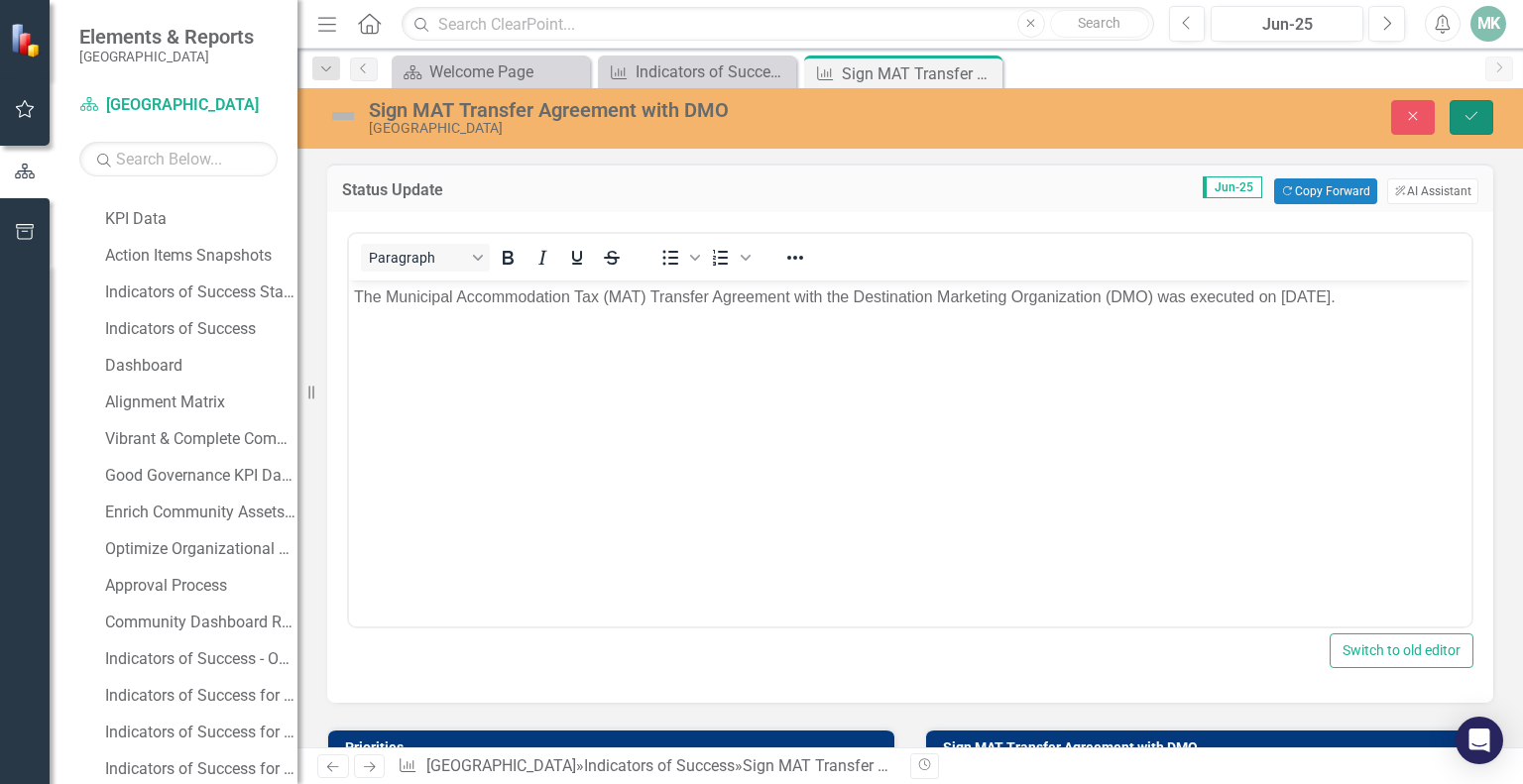 click on "Save" 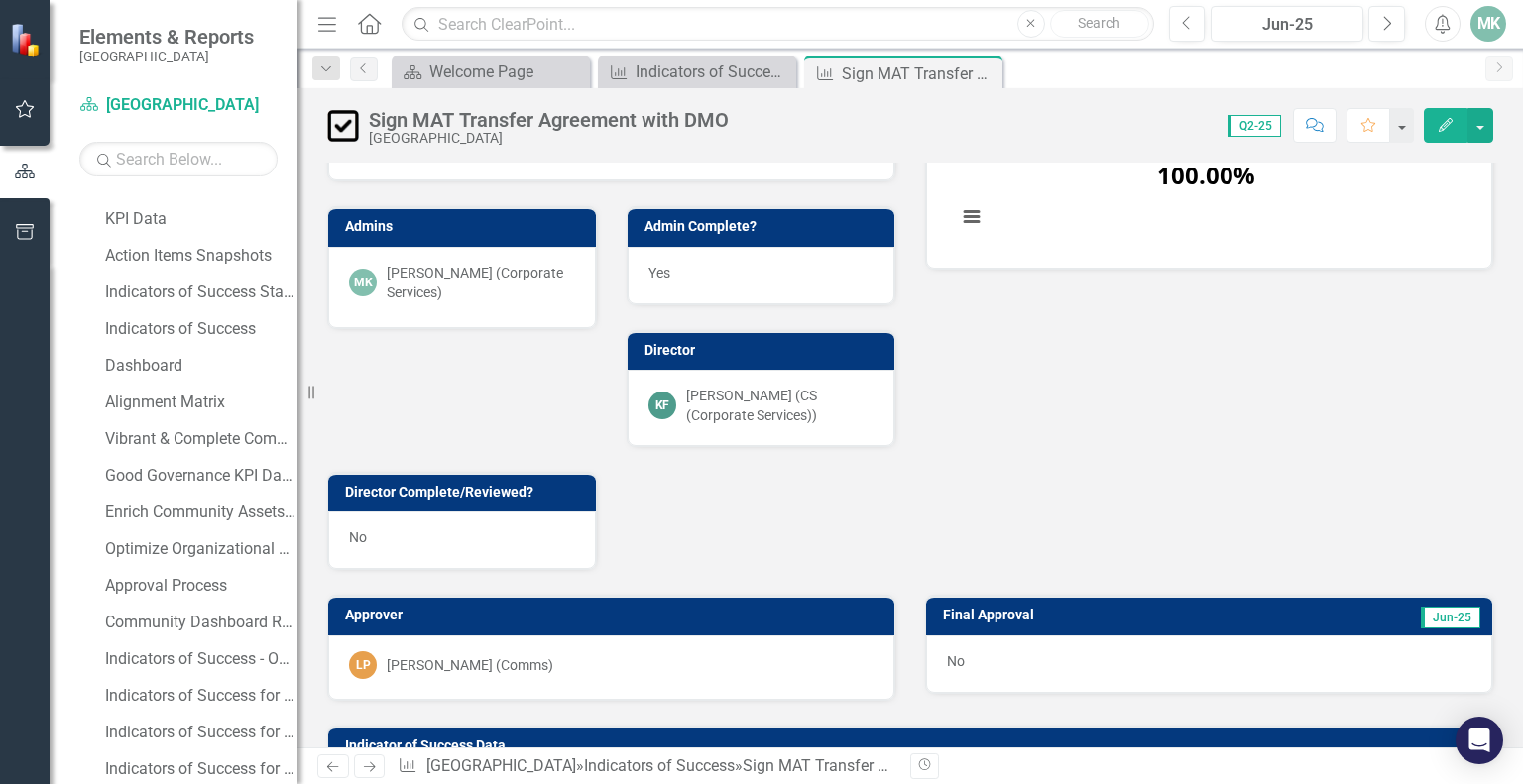 scroll, scrollTop: 0, scrollLeft: 0, axis: both 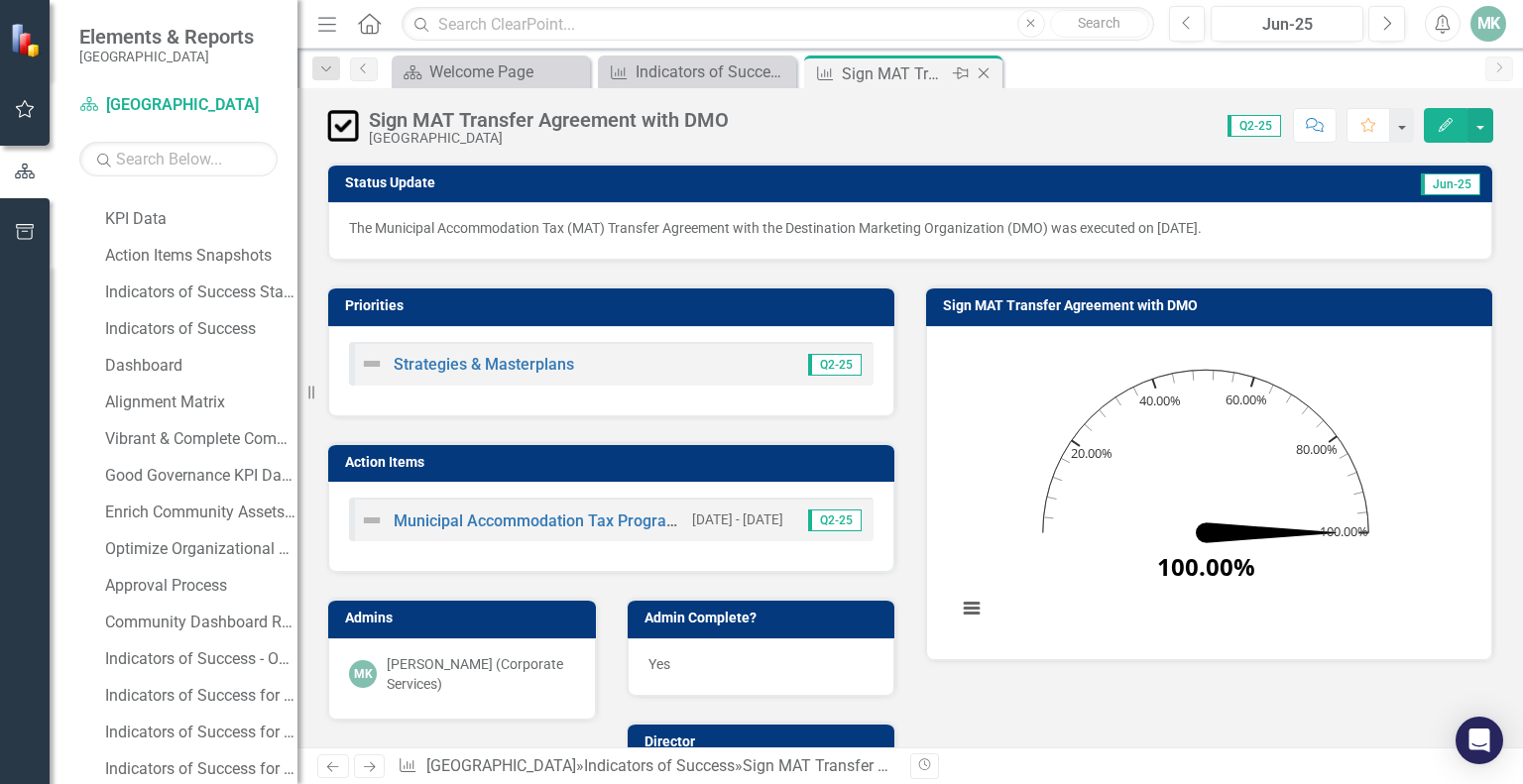 click 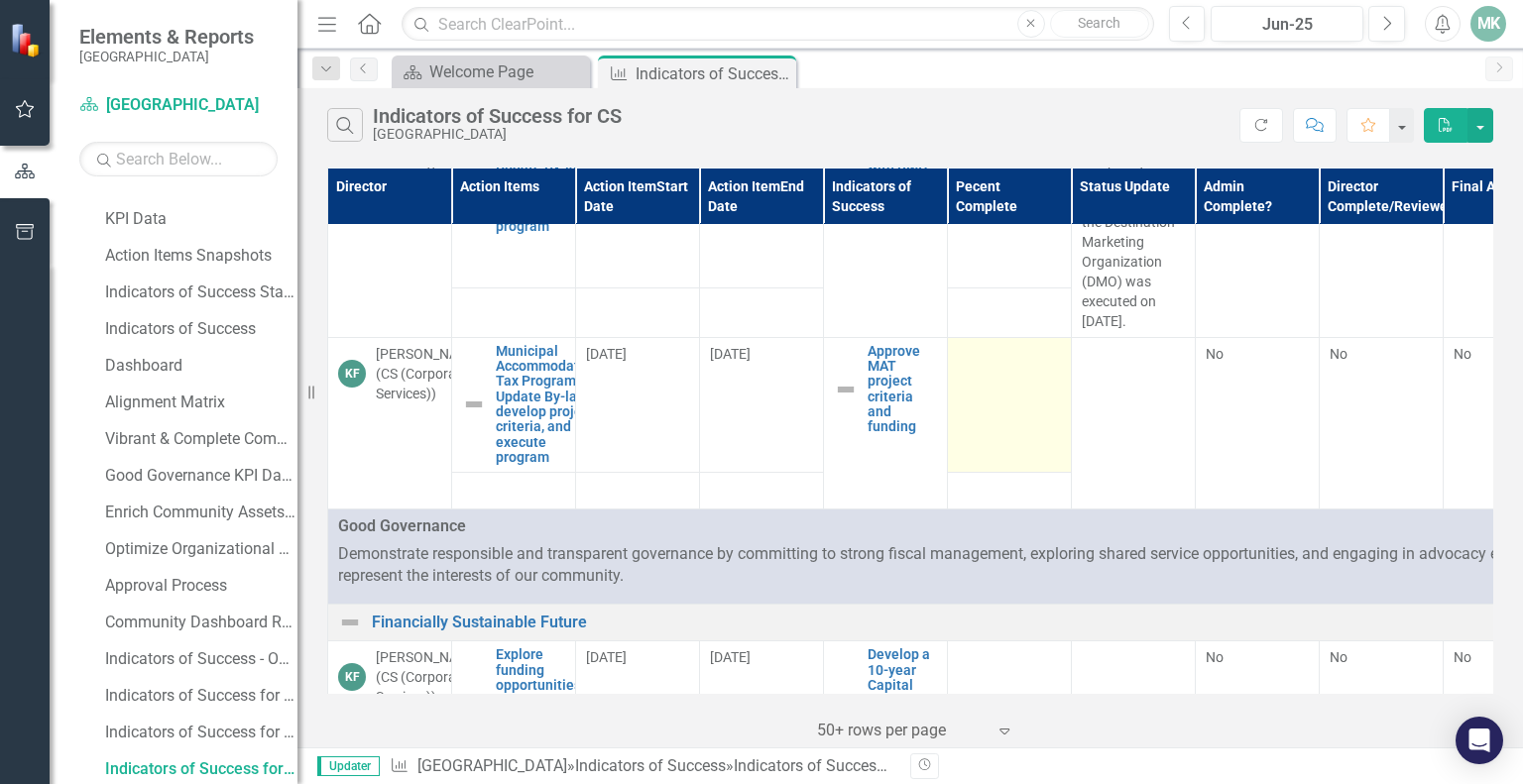 scroll, scrollTop: 632, scrollLeft: 0, axis: vertical 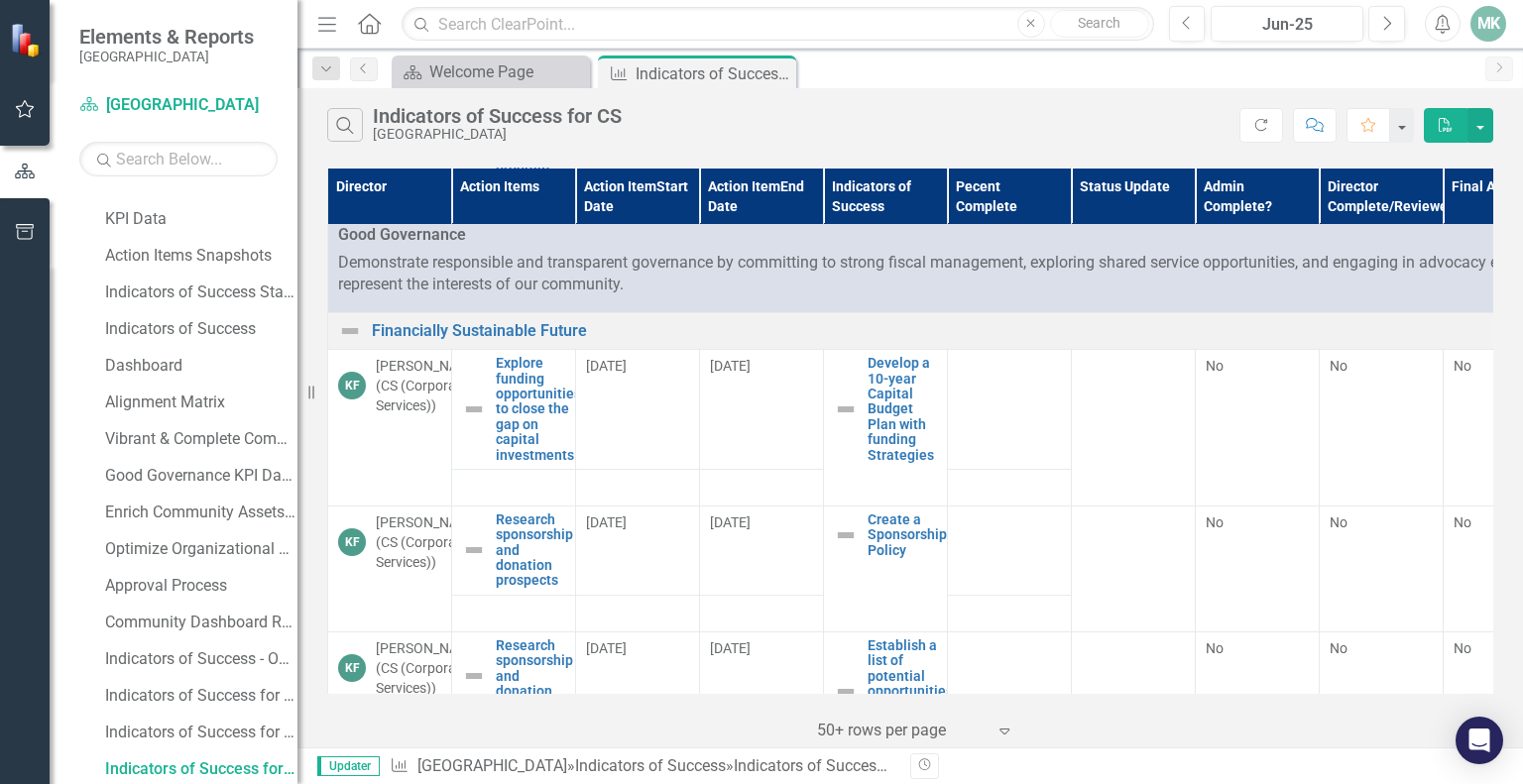 click at bounding box center (1009, 409) 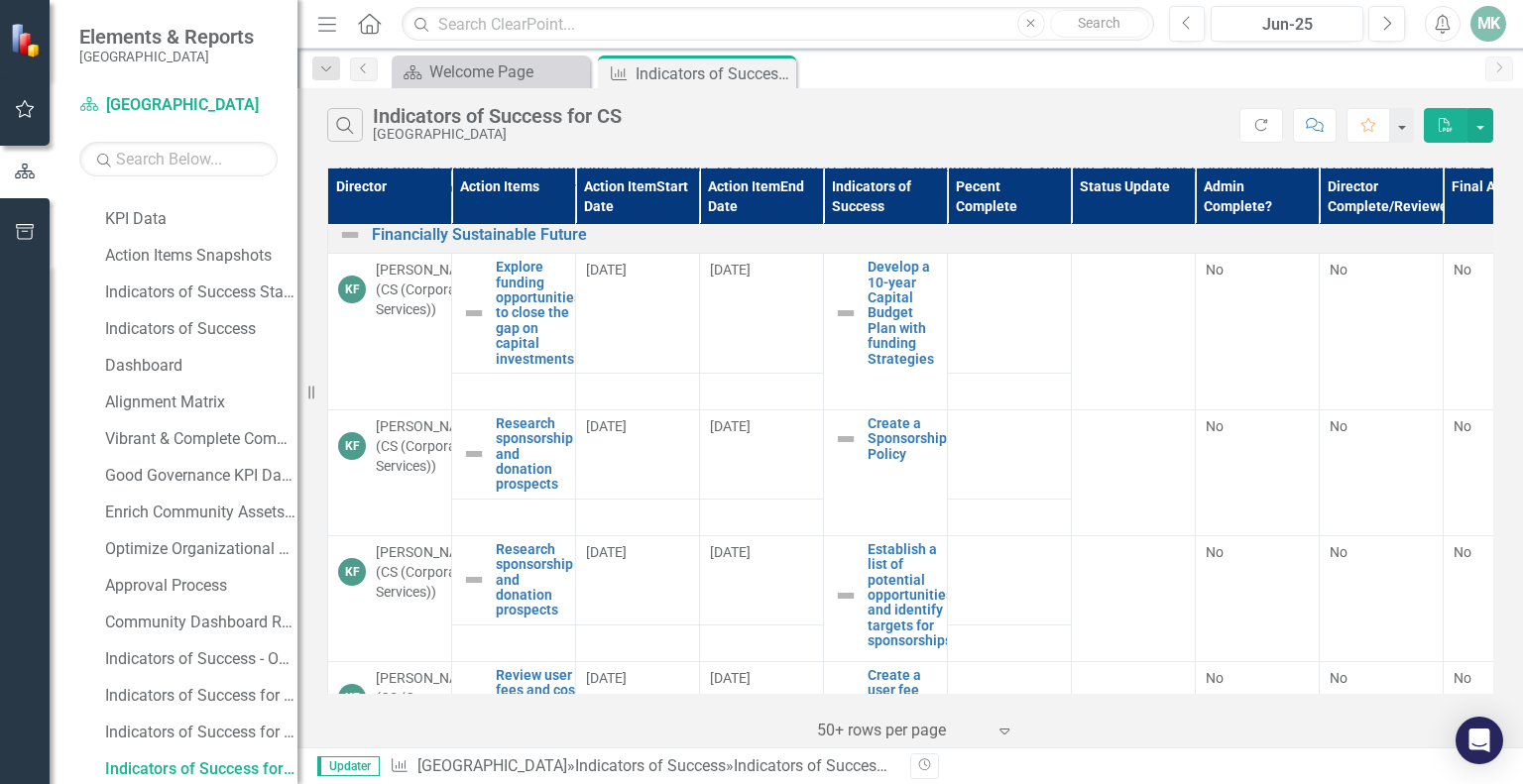 scroll, scrollTop: 946, scrollLeft: 0, axis: vertical 